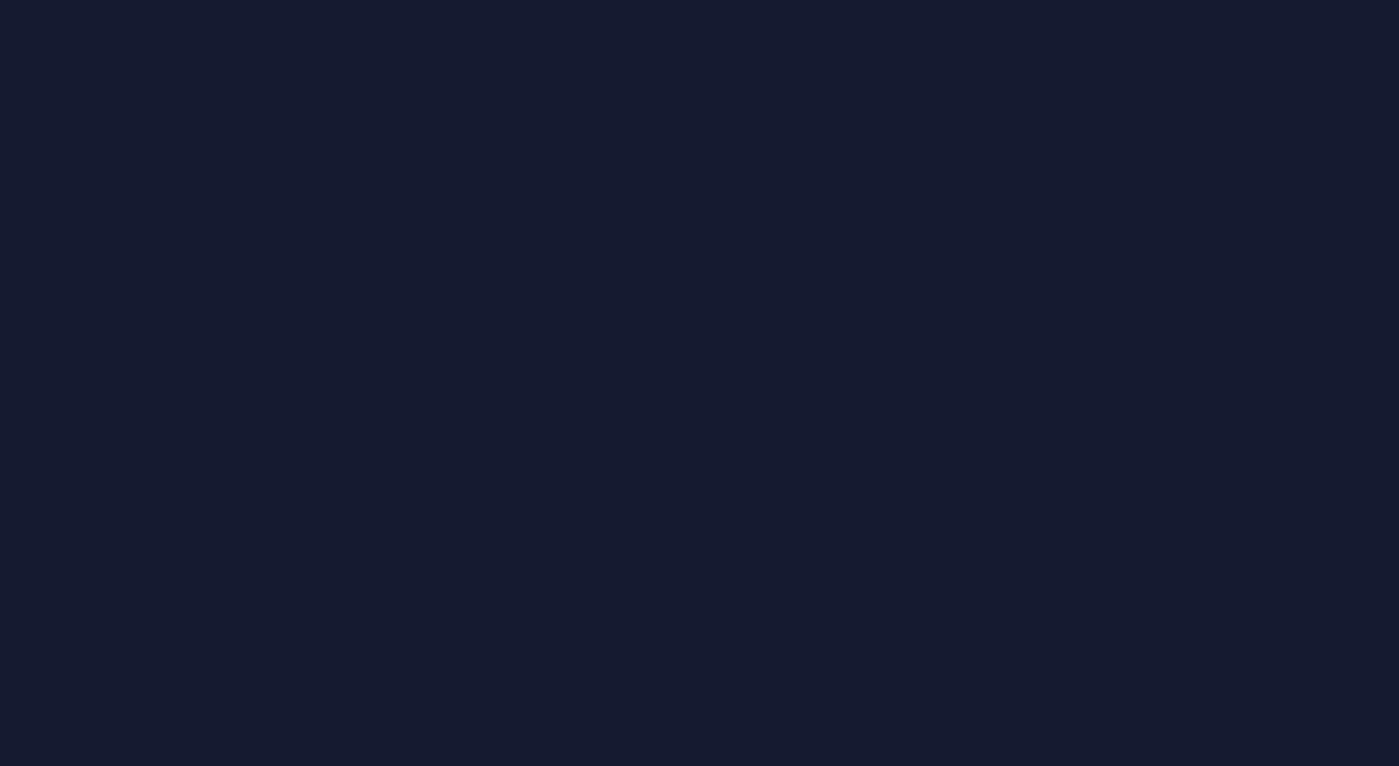 scroll, scrollTop: 0, scrollLeft: 0, axis: both 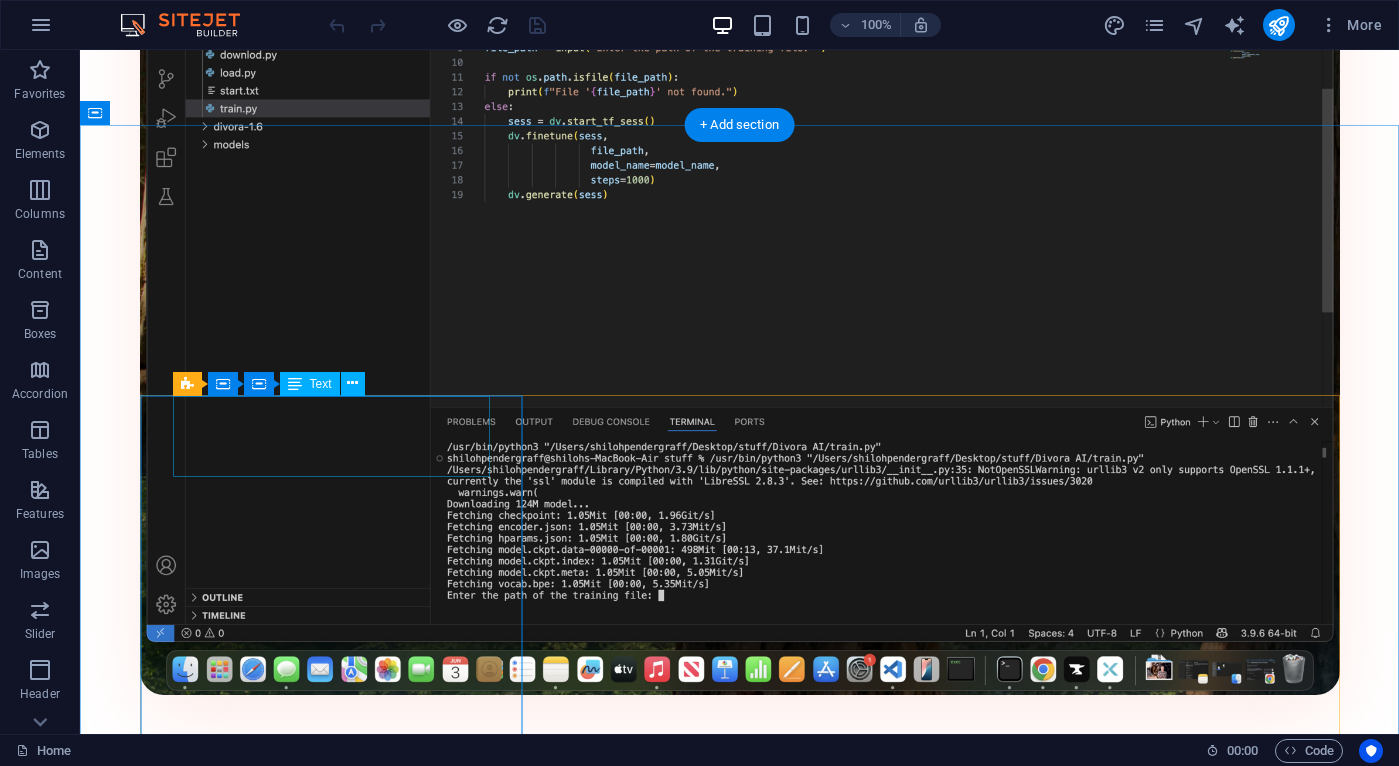click on "$145 /Life" at bounding box center [740, 2296] 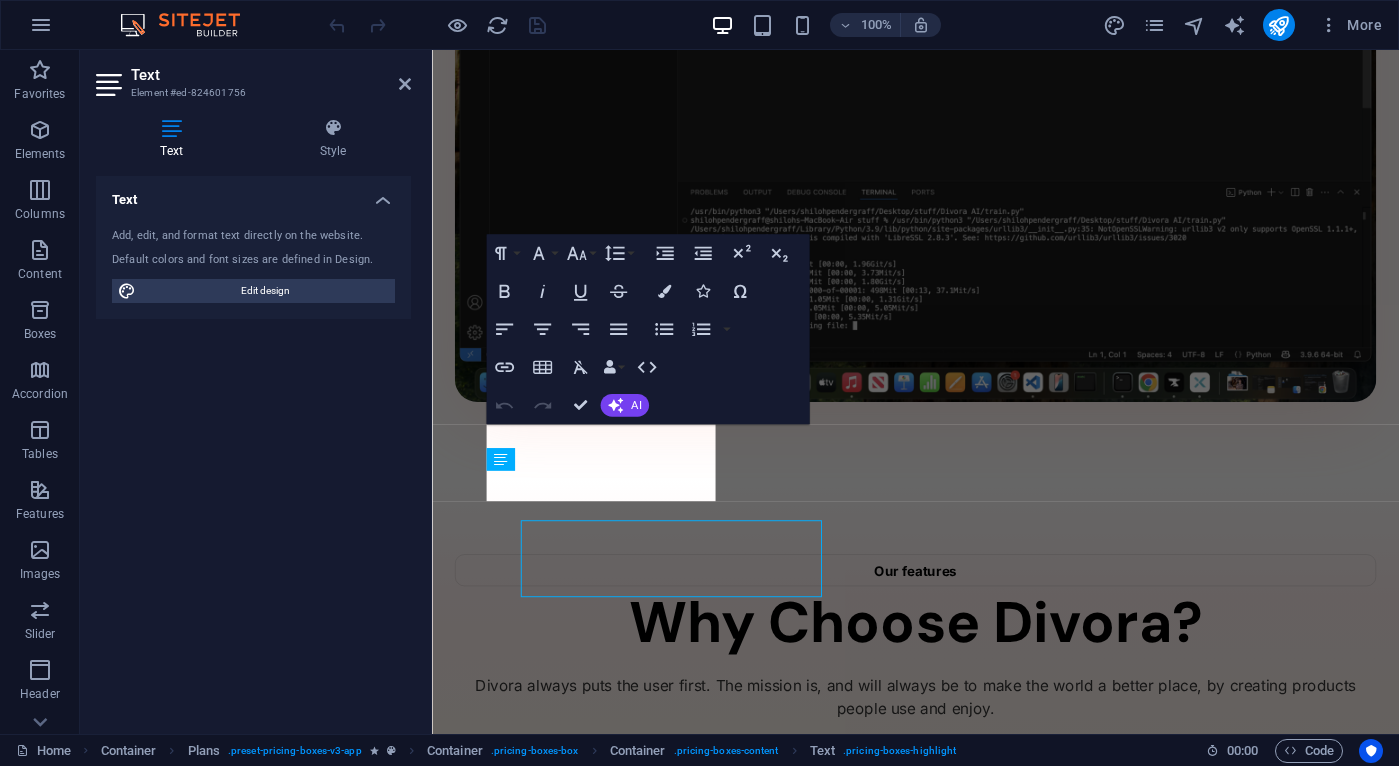 scroll, scrollTop: 1598, scrollLeft: 0, axis: vertical 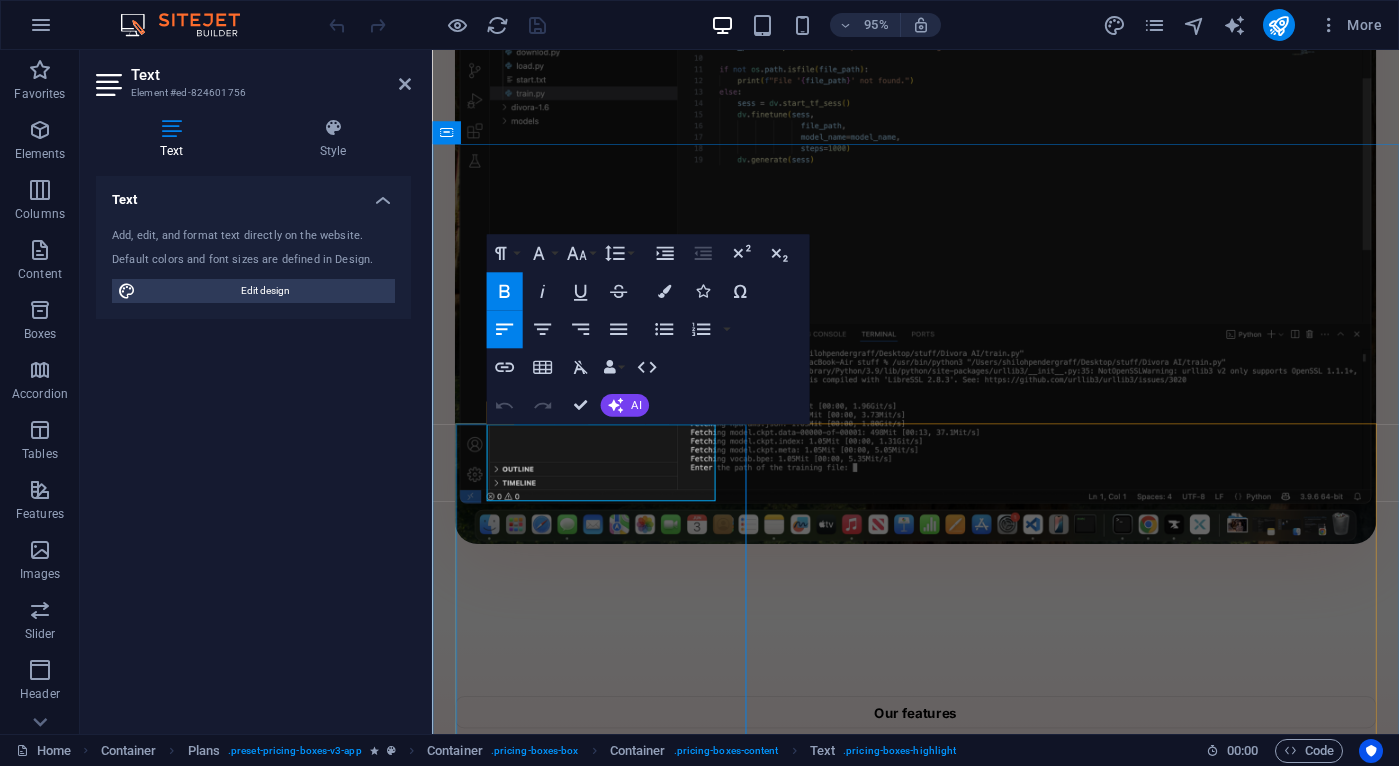 click on "$145" at bounding box center [553, 2195] 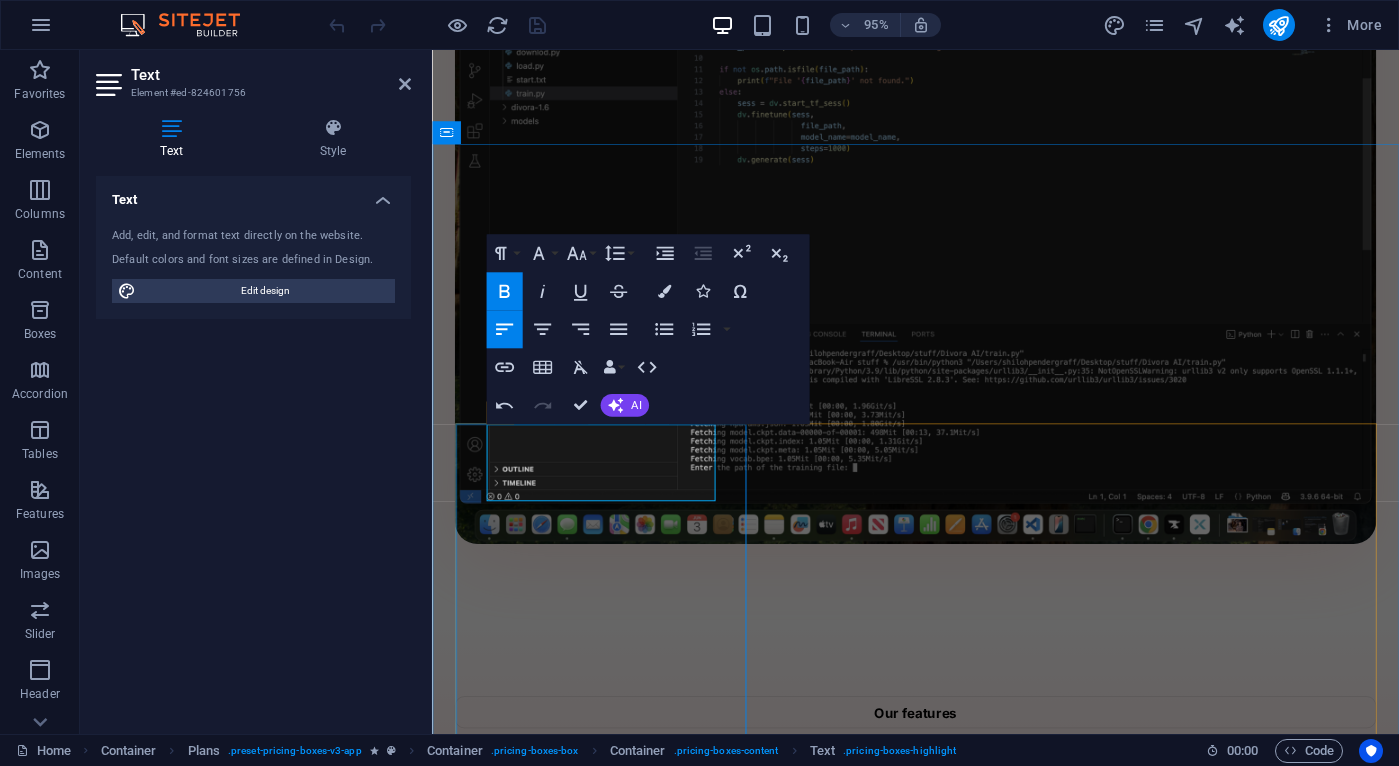 type 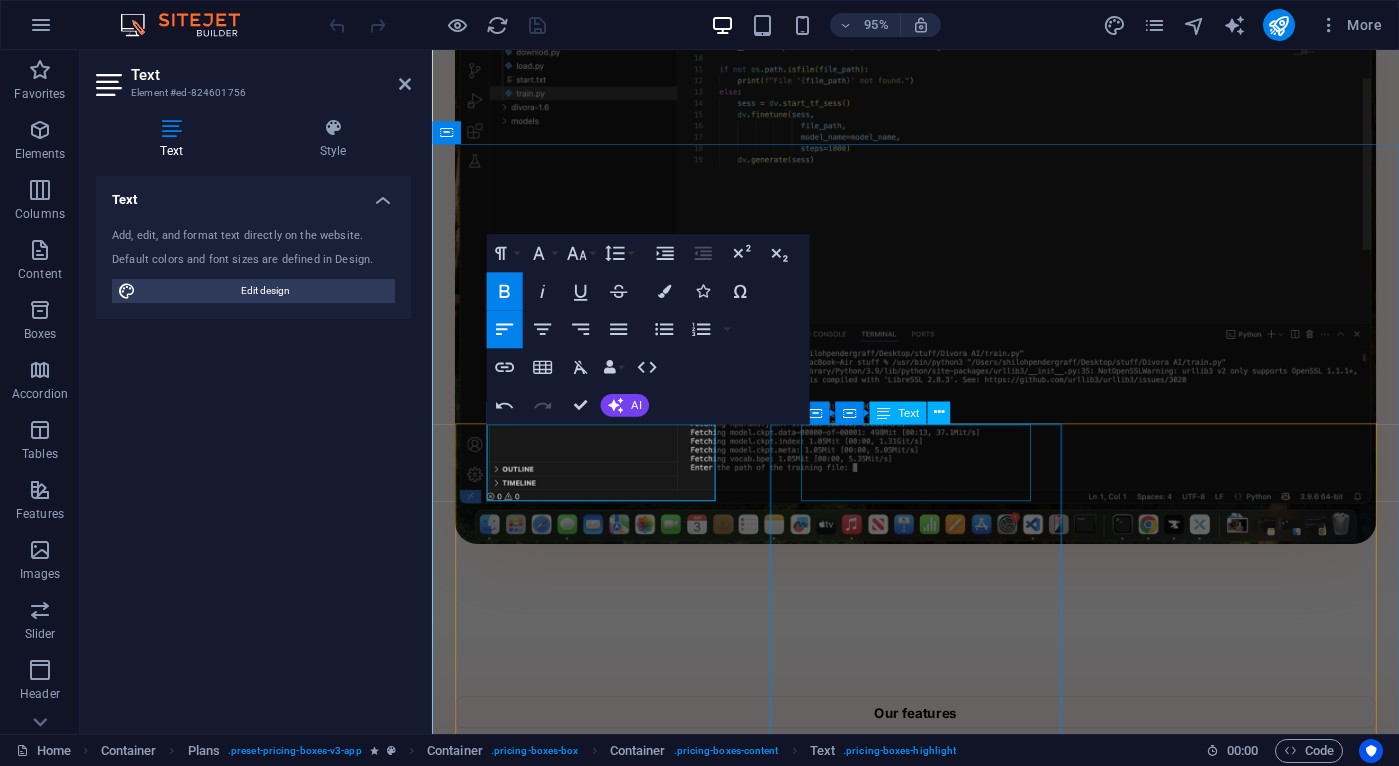 click on "$145 /Life" at bounding box center (941, 2641) 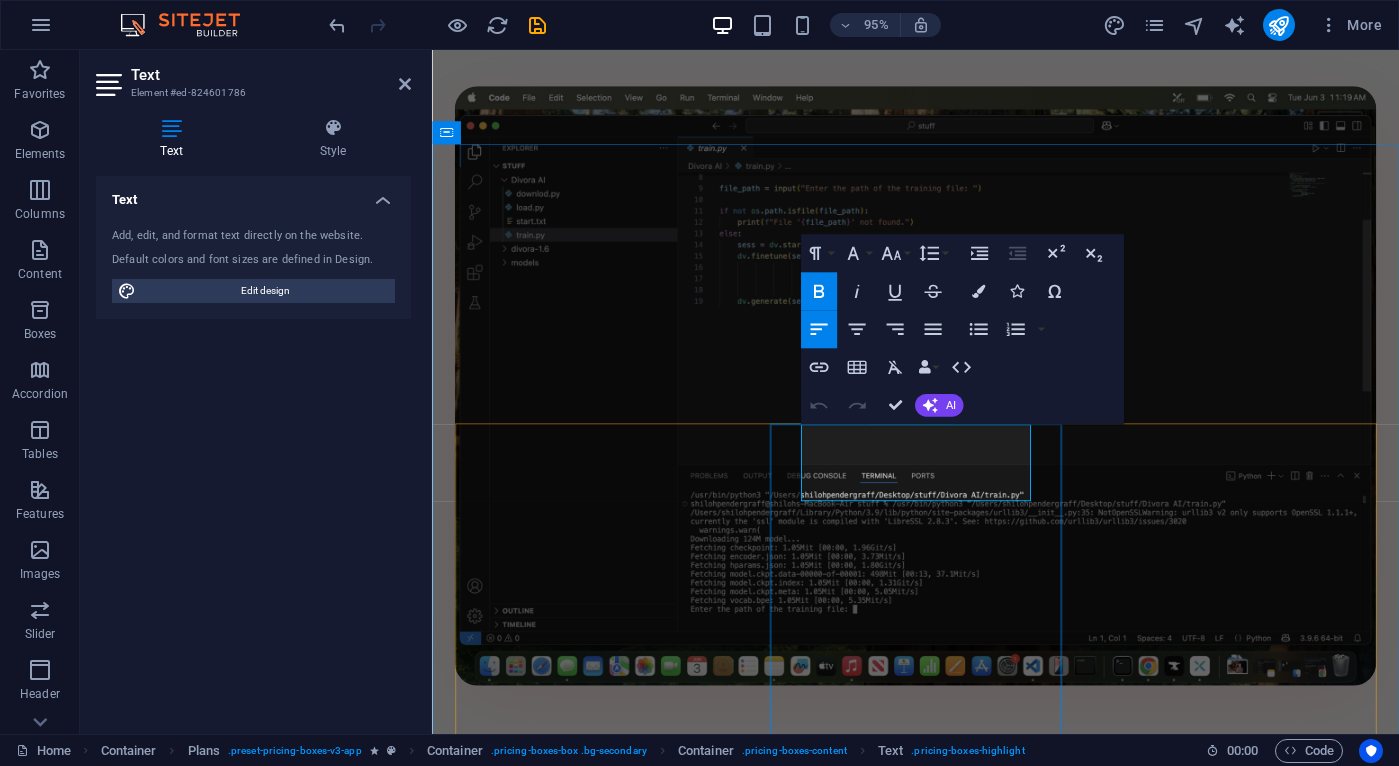 click on "$145" at bounding box center (553, 2790) 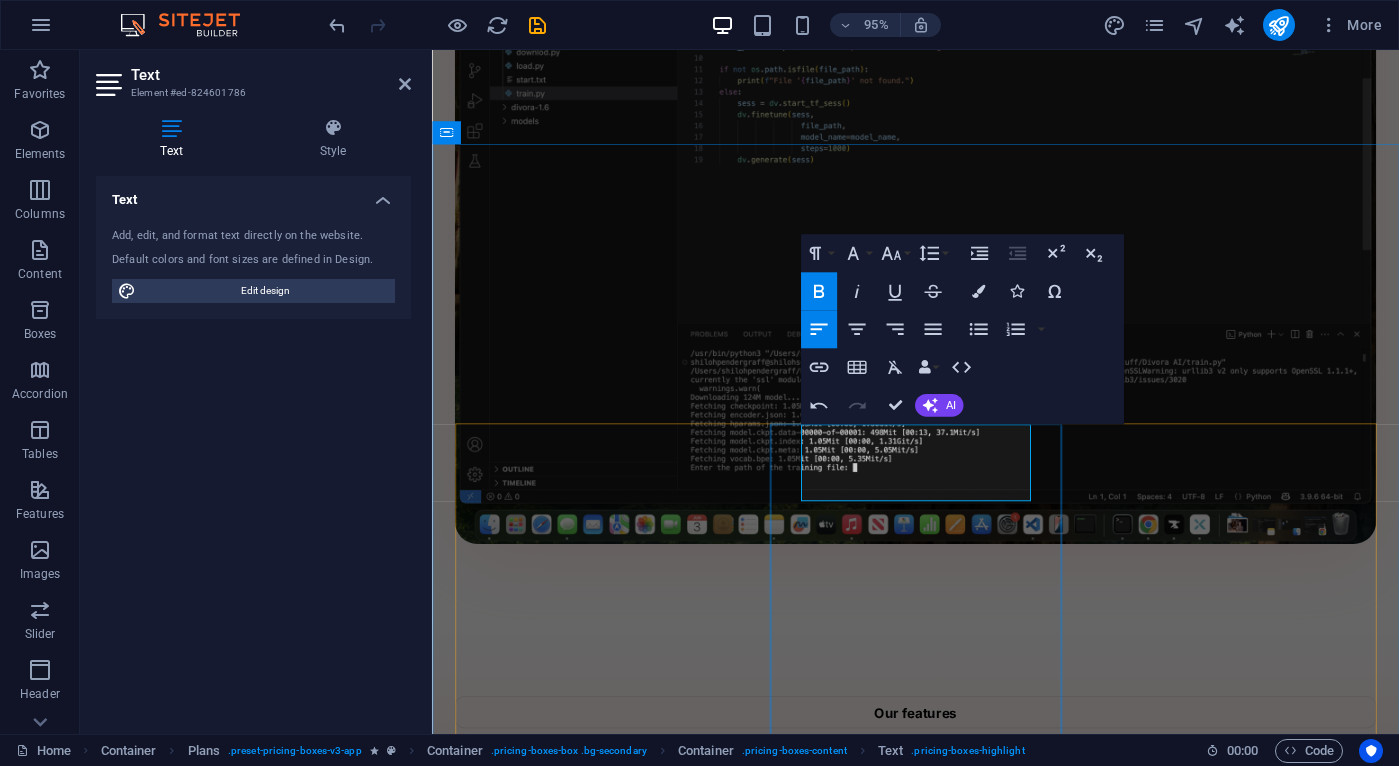 type 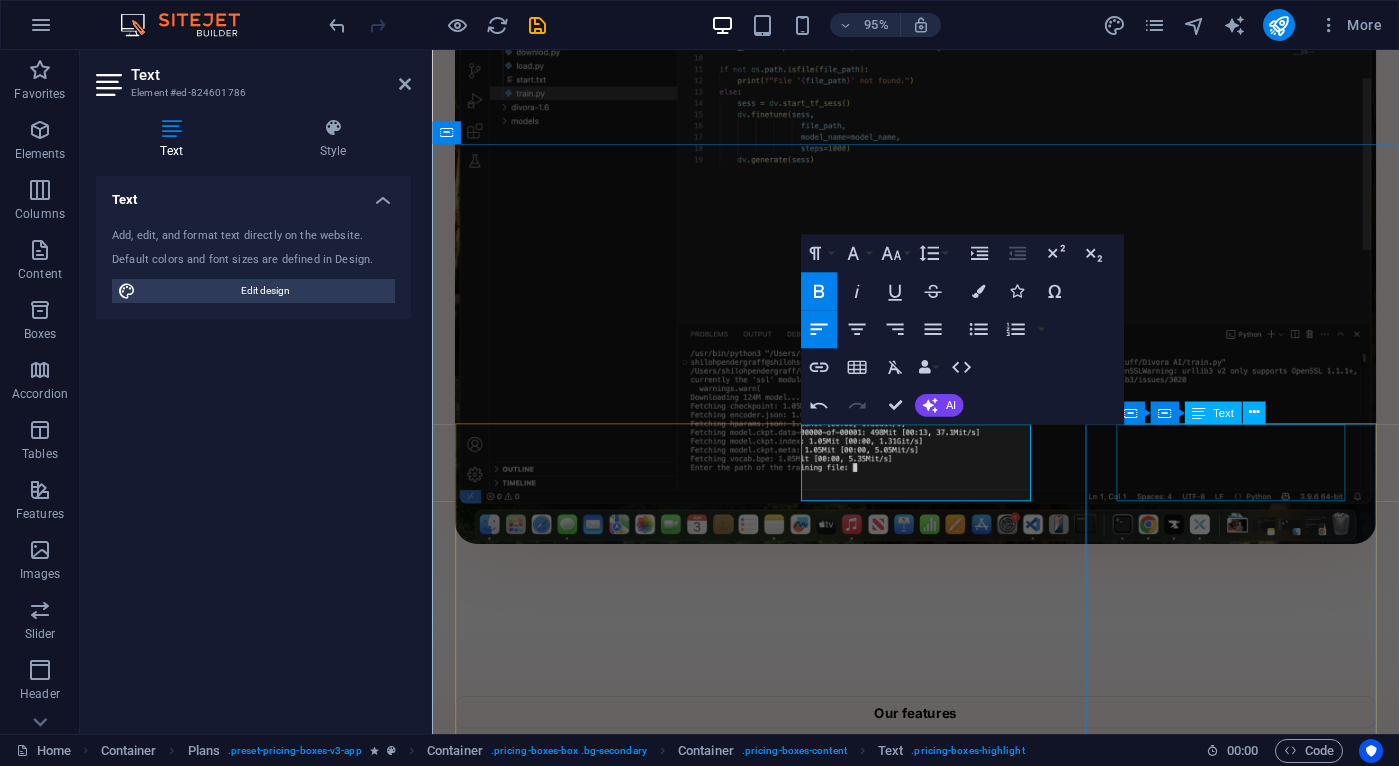 click on "$145 /Life" at bounding box center (941, 3087) 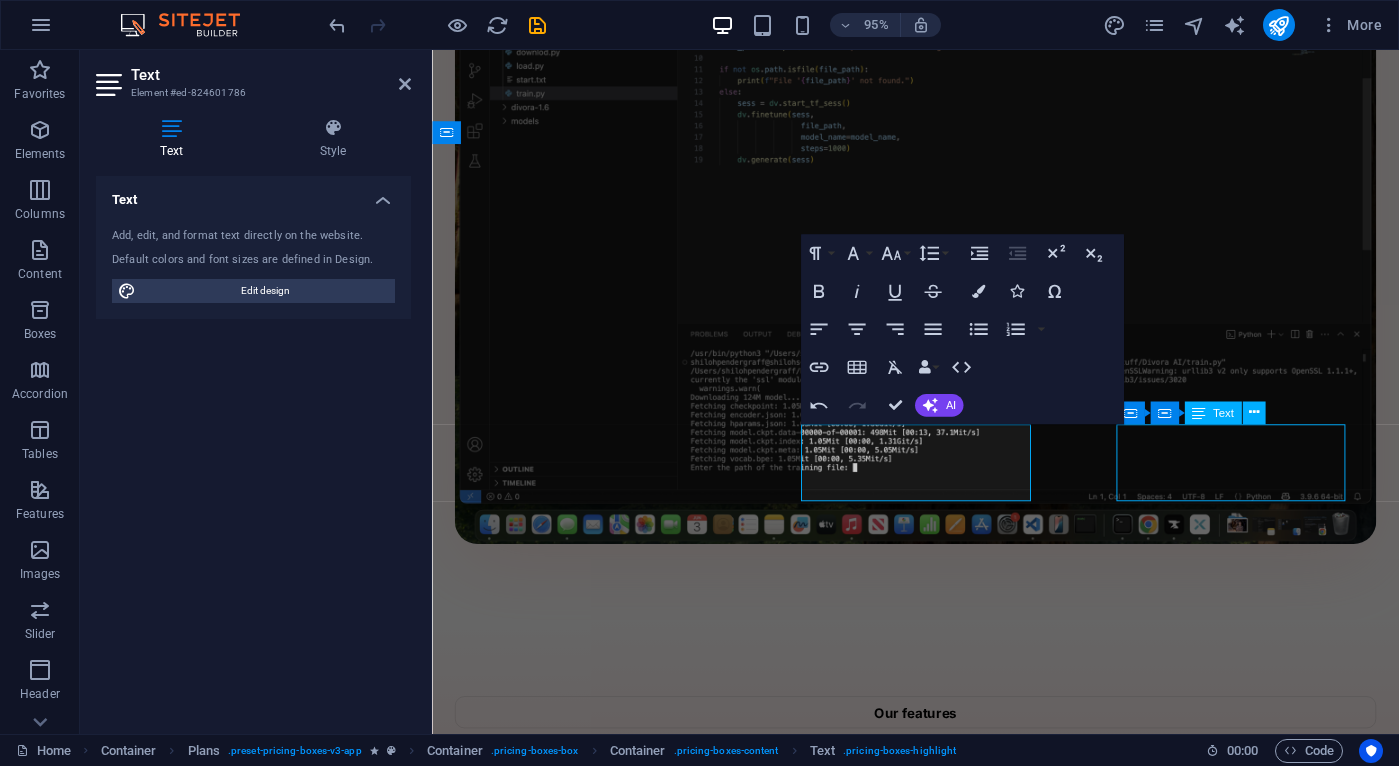 scroll, scrollTop: 1723, scrollLeft: 0, axis: vertical 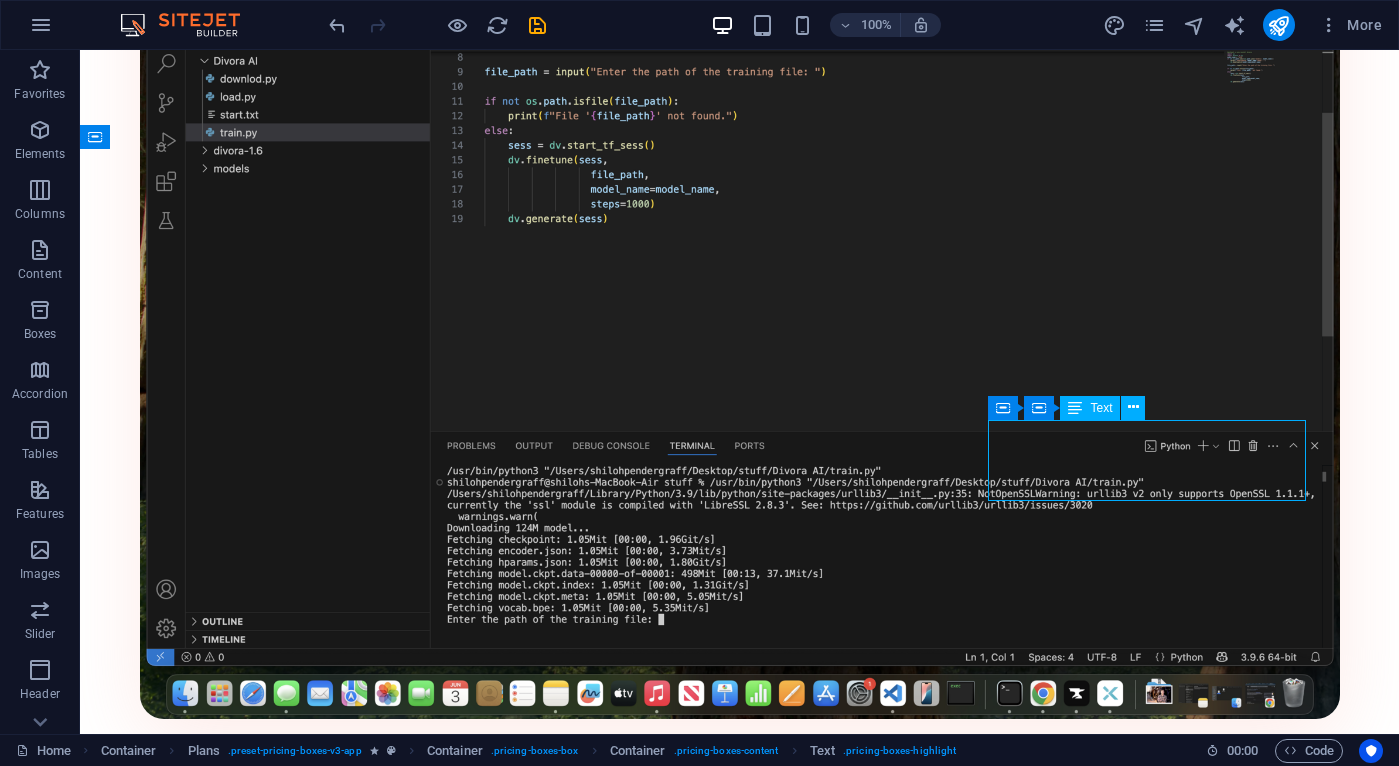 click on "$145 /Life" at bounding box center [740, 3212] 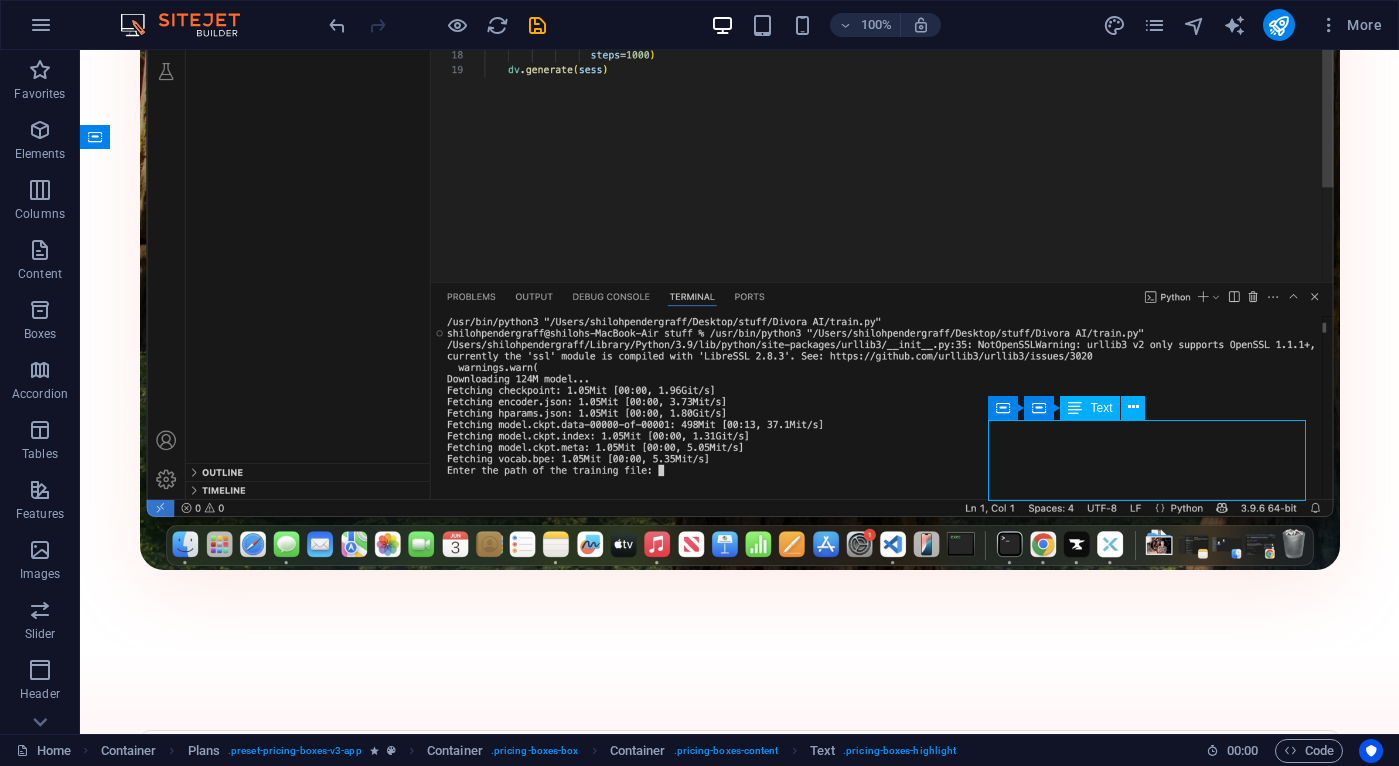 scroll, scrollTop: 1598, scrollLeft: 0, axis: vertical 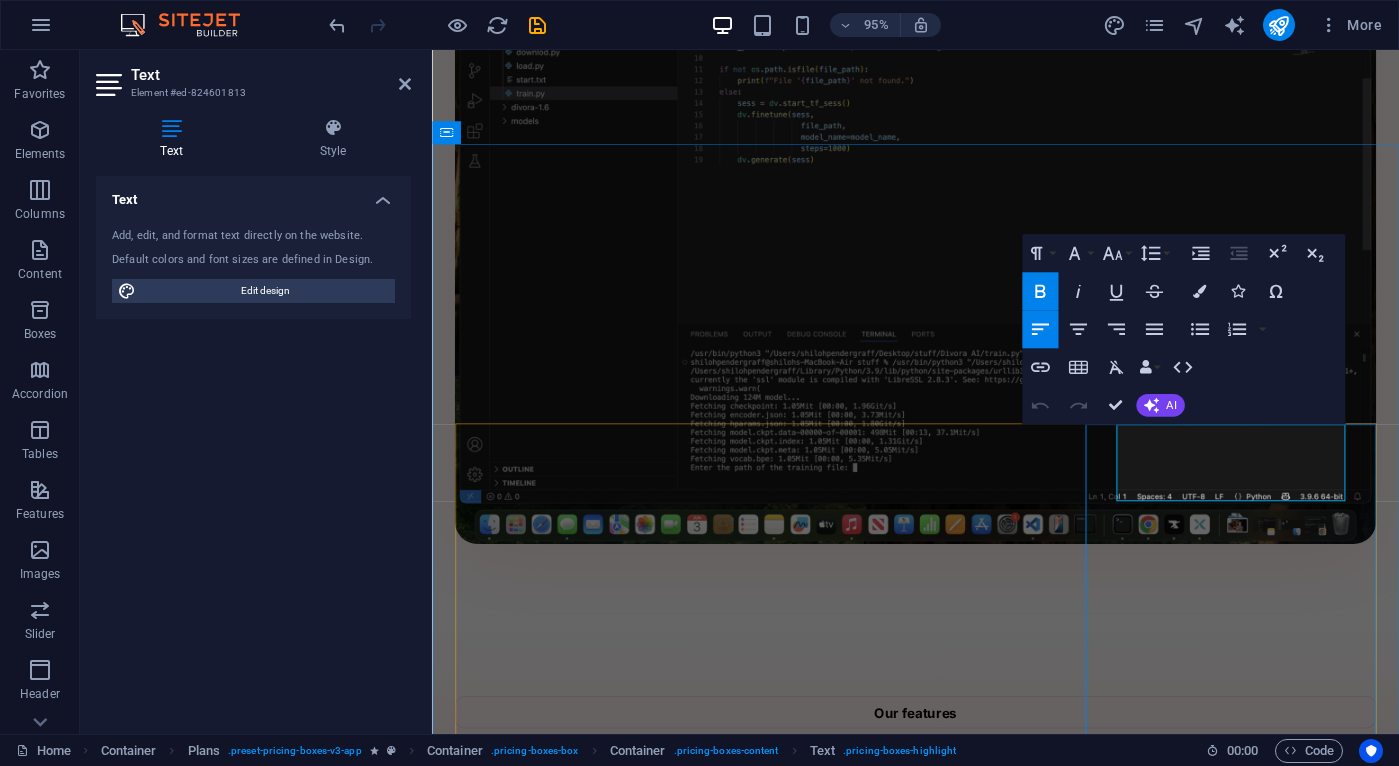 click on "/Life" at bounding box center (639, 3101) 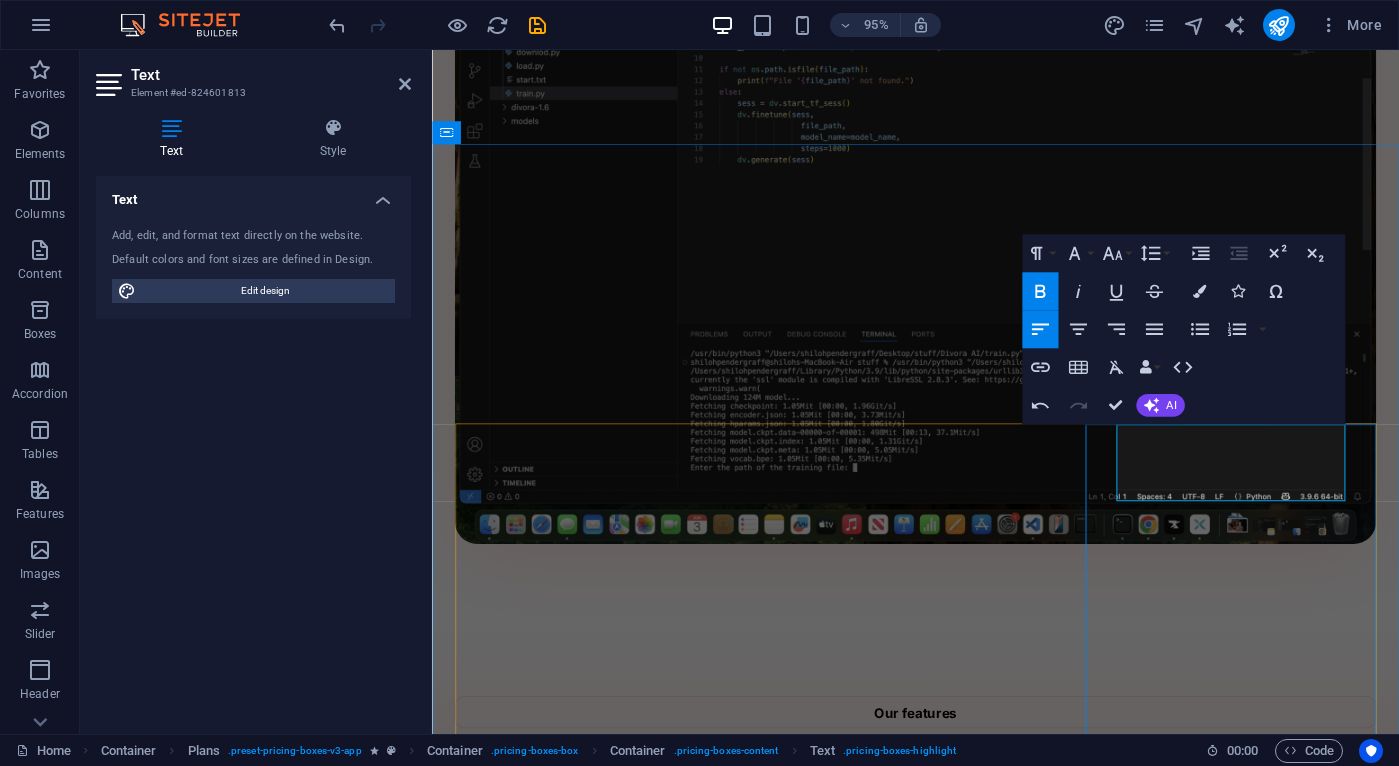 type 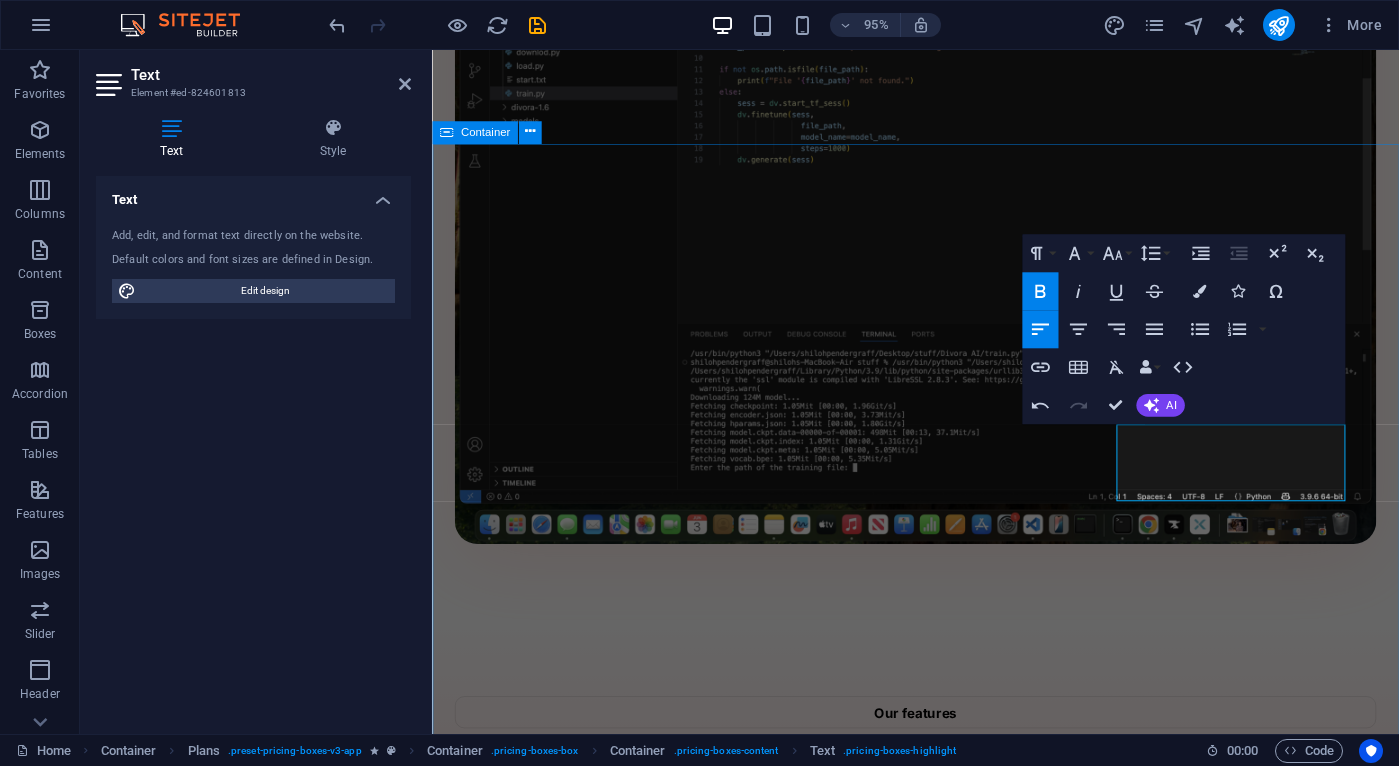 click on "Pricing Pay Once You only have to pay once to use. Once you purchase it, you keep it for life. $15 /Life Get Now ✔  AI for non experts ✔  Easy to use ✔  True Ownership ✔   Pay Once ✔  For Life $15 /Life Get Now ✔ AI for non experts ✔ Easy to use ✔  True Ownership ✔ Pay Once ✔  For Life $15 /Life Get Now ✔ AI for non experts ✔ Easy to use ✔ True Ownership ✔ Pay Once ✔ For Life" at bounding box center [941, 2722] 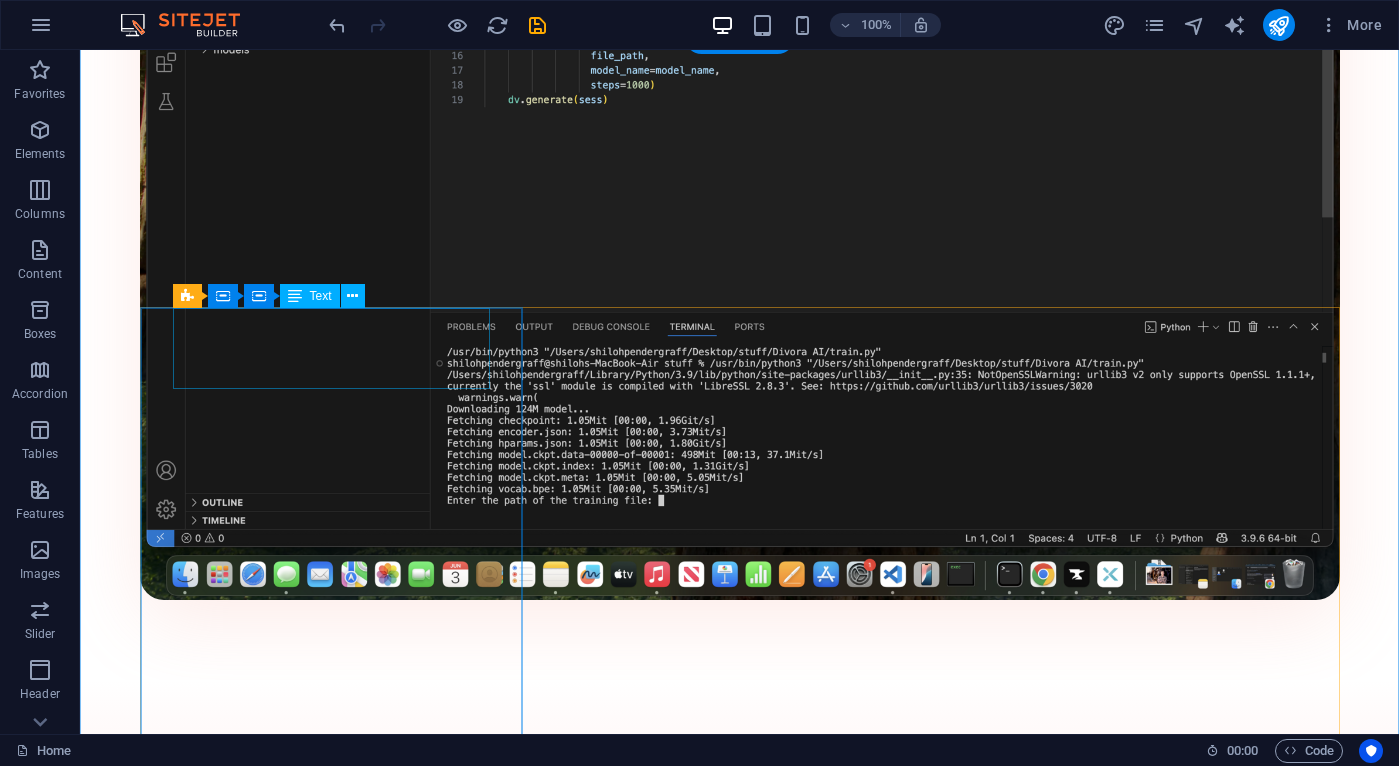 scroll, scrollTop: 1843, scrollLeft: 0, axis: vertical 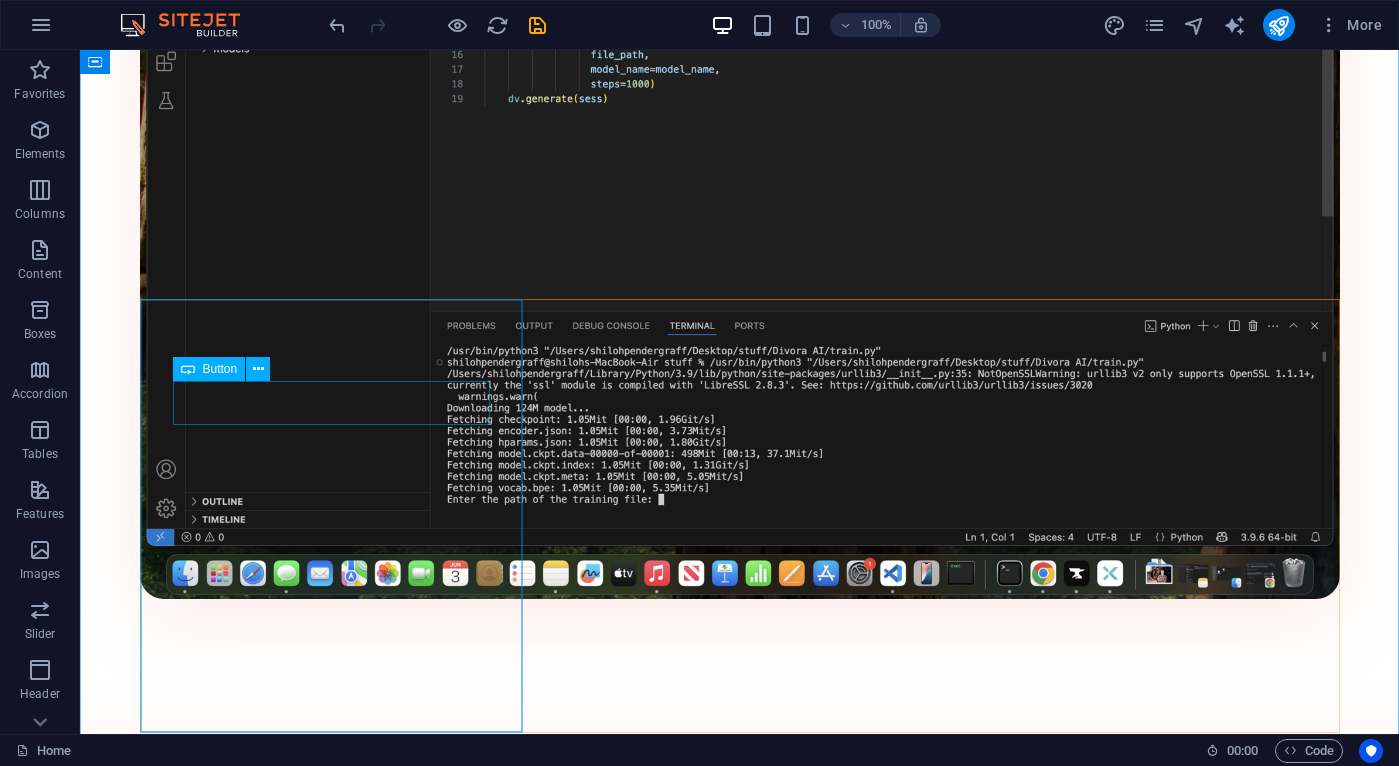 click on "Get Now" at bounding box center [740, 2263] 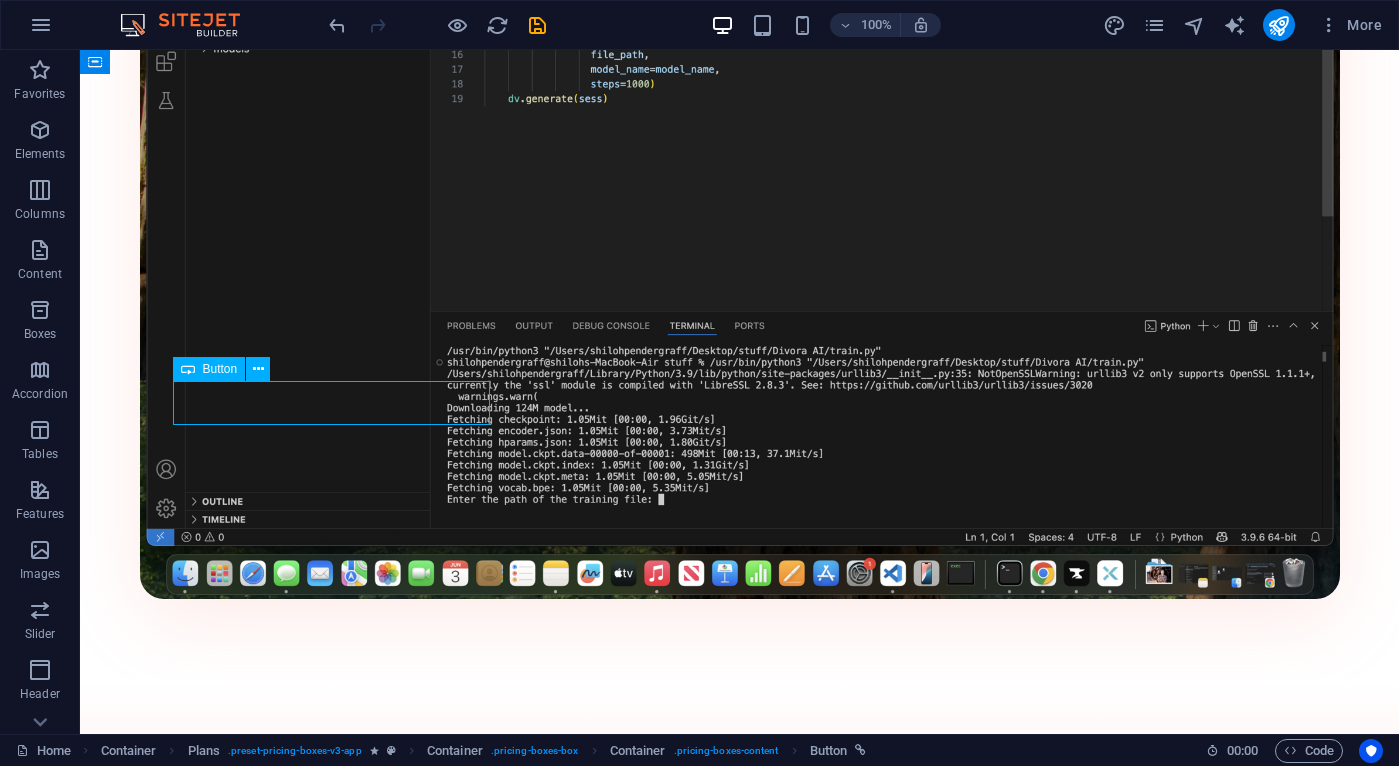 click on "Get Now" at bounding box center (740, 2263) 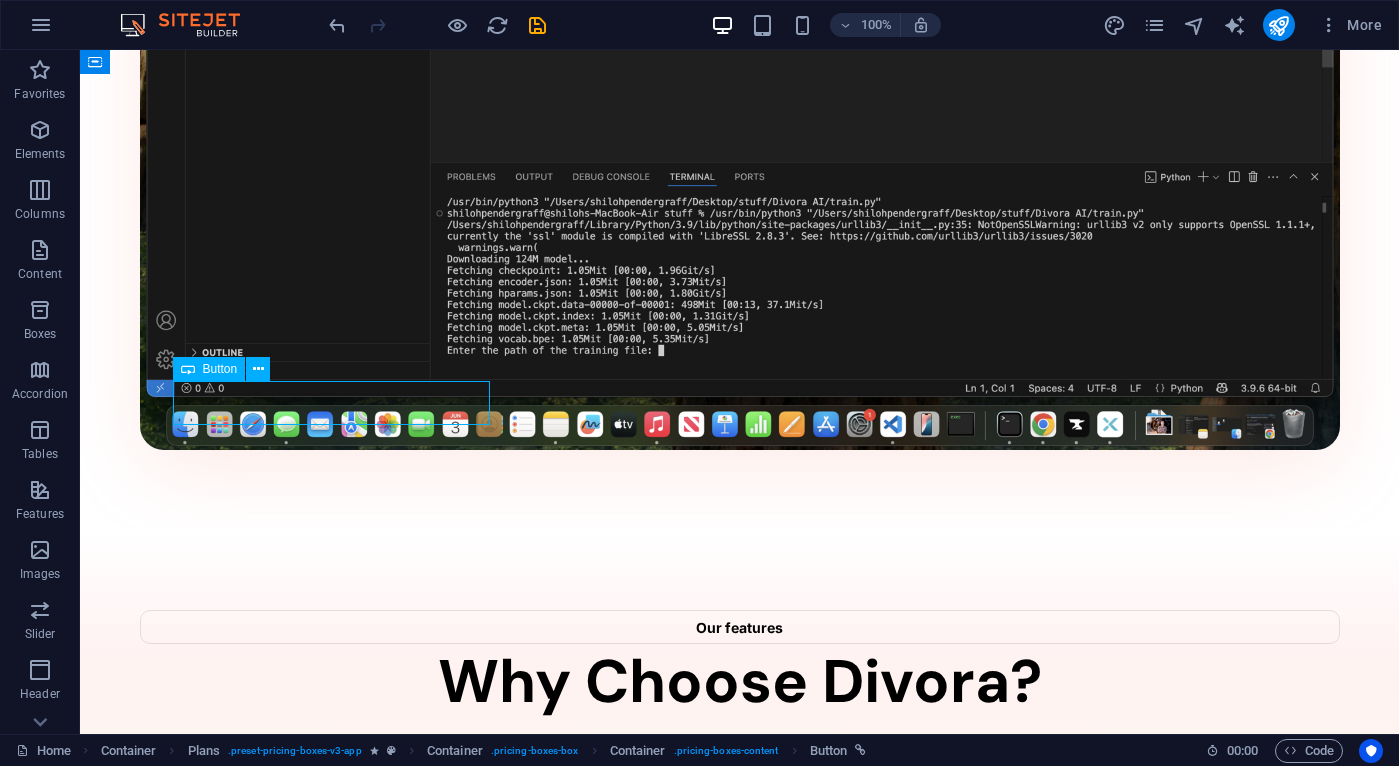 scroll, scrollTop: 1717, scrollLeft: 0, axis: vertical 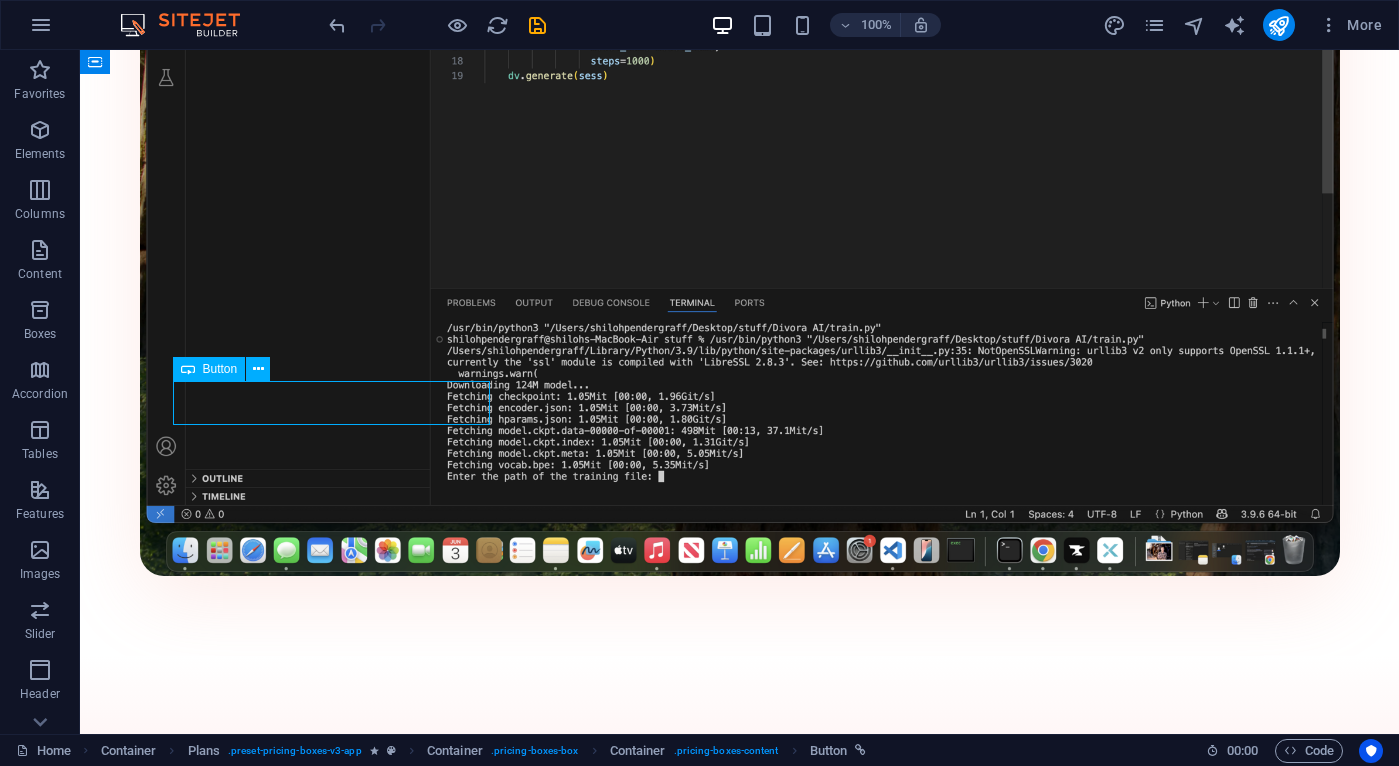 select on "%" 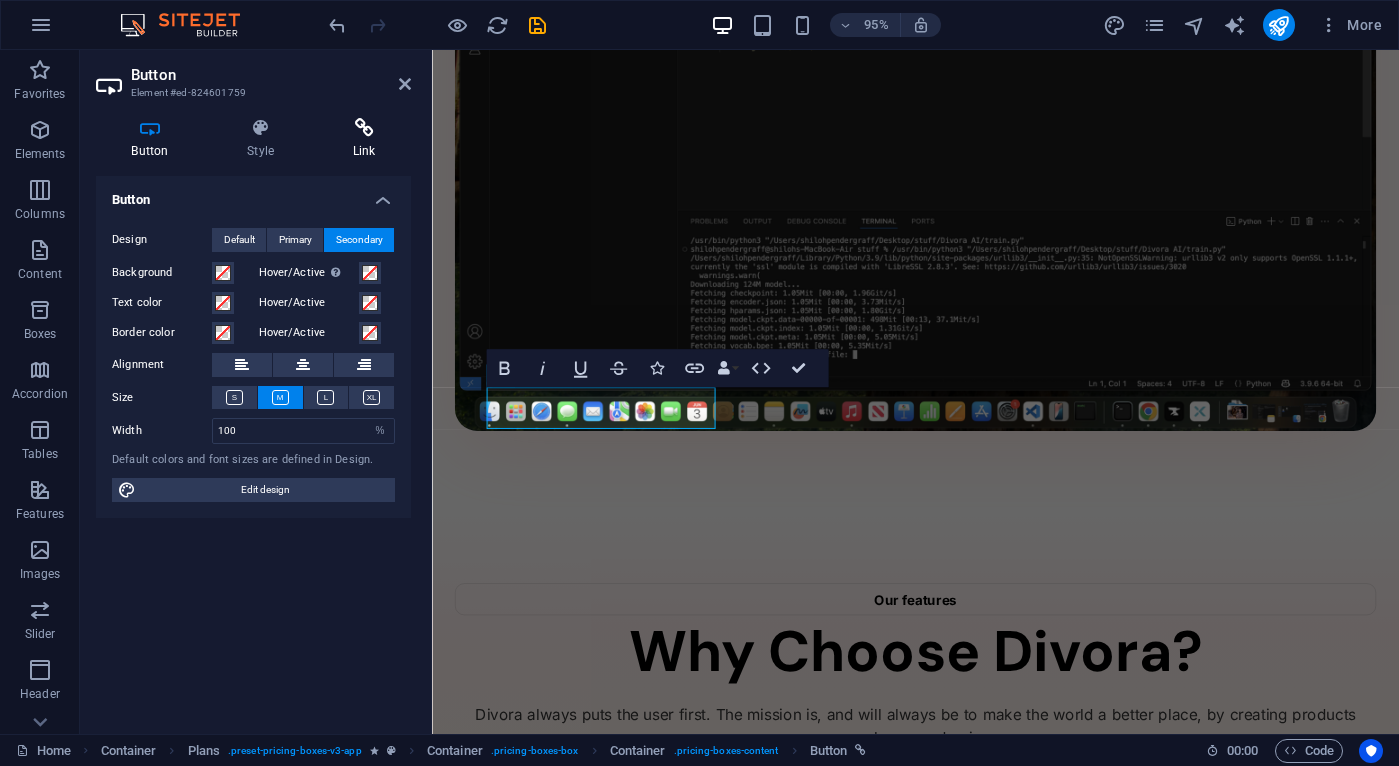 click at bounding box center (364, 128) 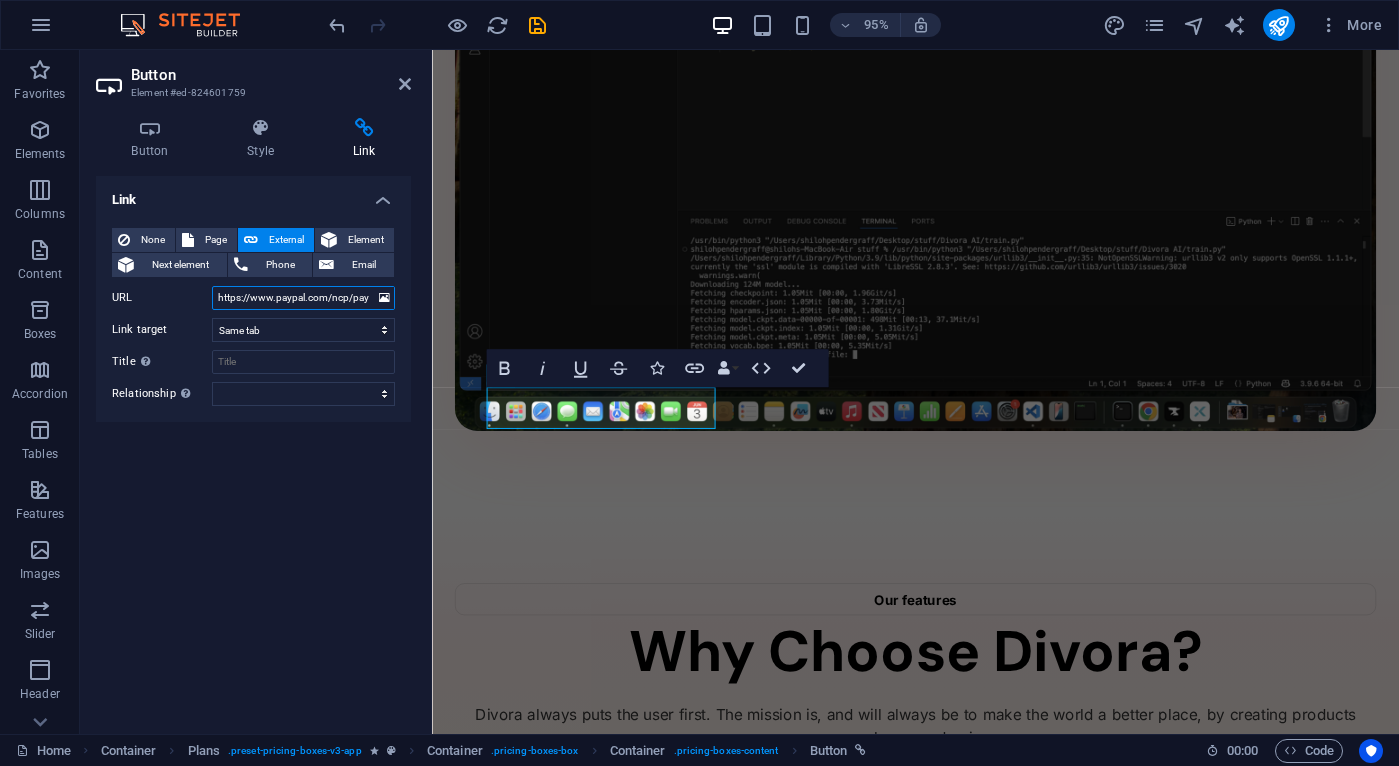 click on "https://www.paypal.com/ncp/payment/2ZAHJ9MLU5RXG" at bounding box center [303, 298] 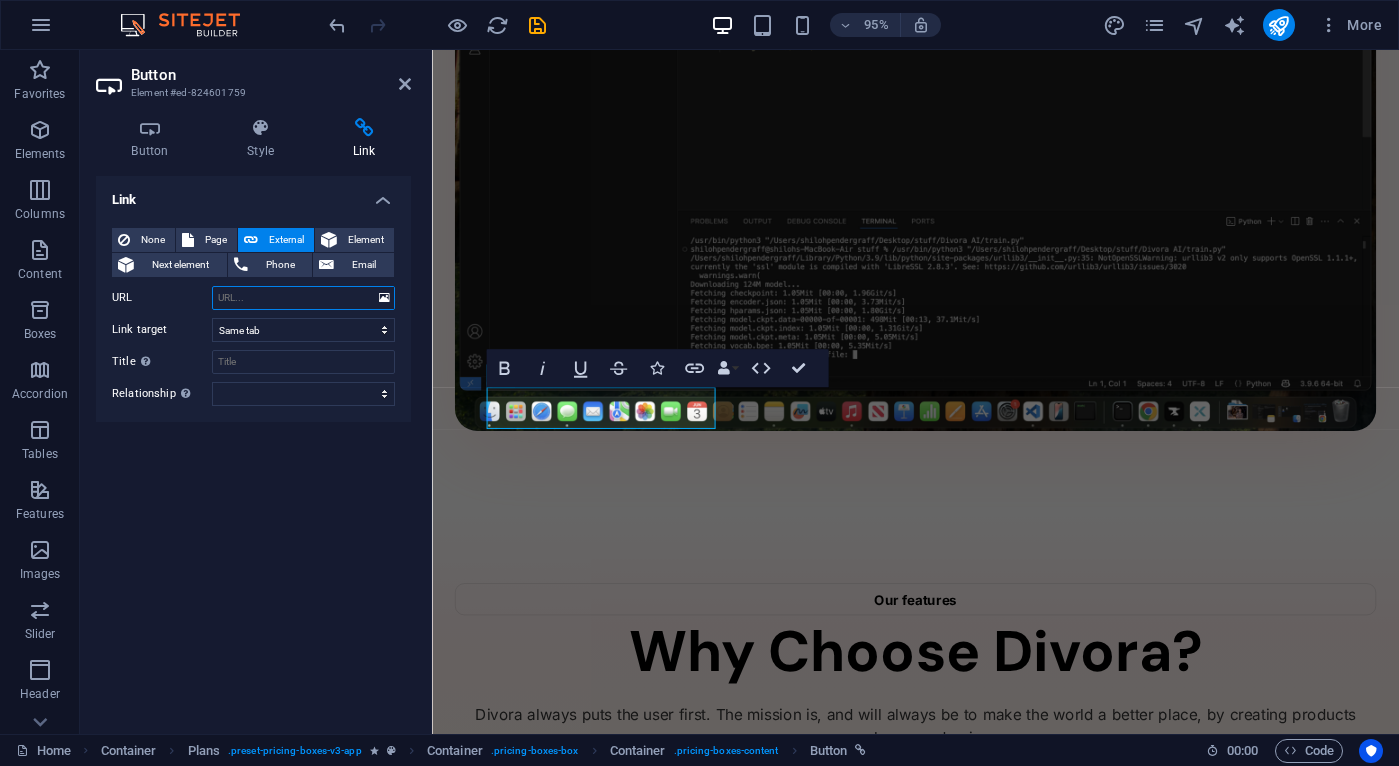paste on "https://www.paypal.com/ncp/payment/NUDPQD8PPURVJ" 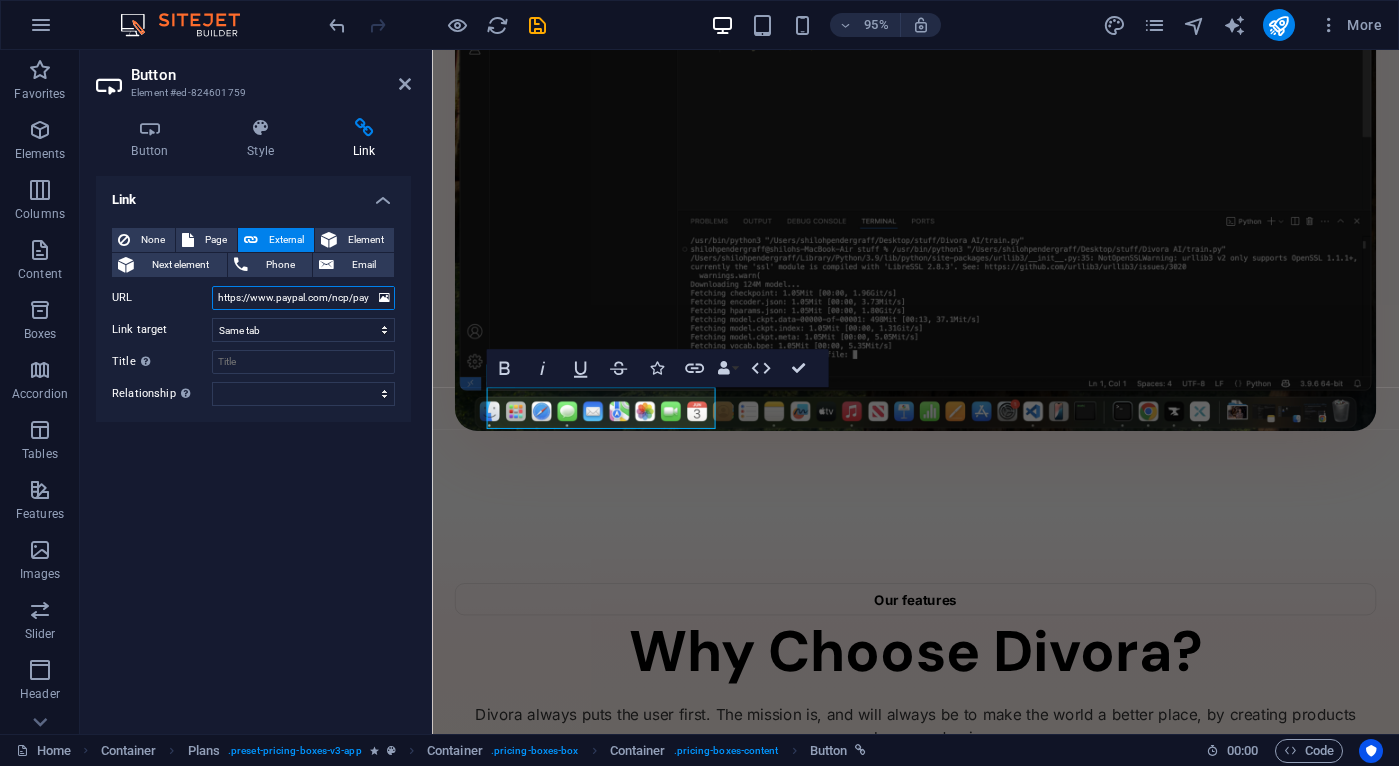 scroll, scrollTop: 0, scrollLeft: 107, axis: horizontal 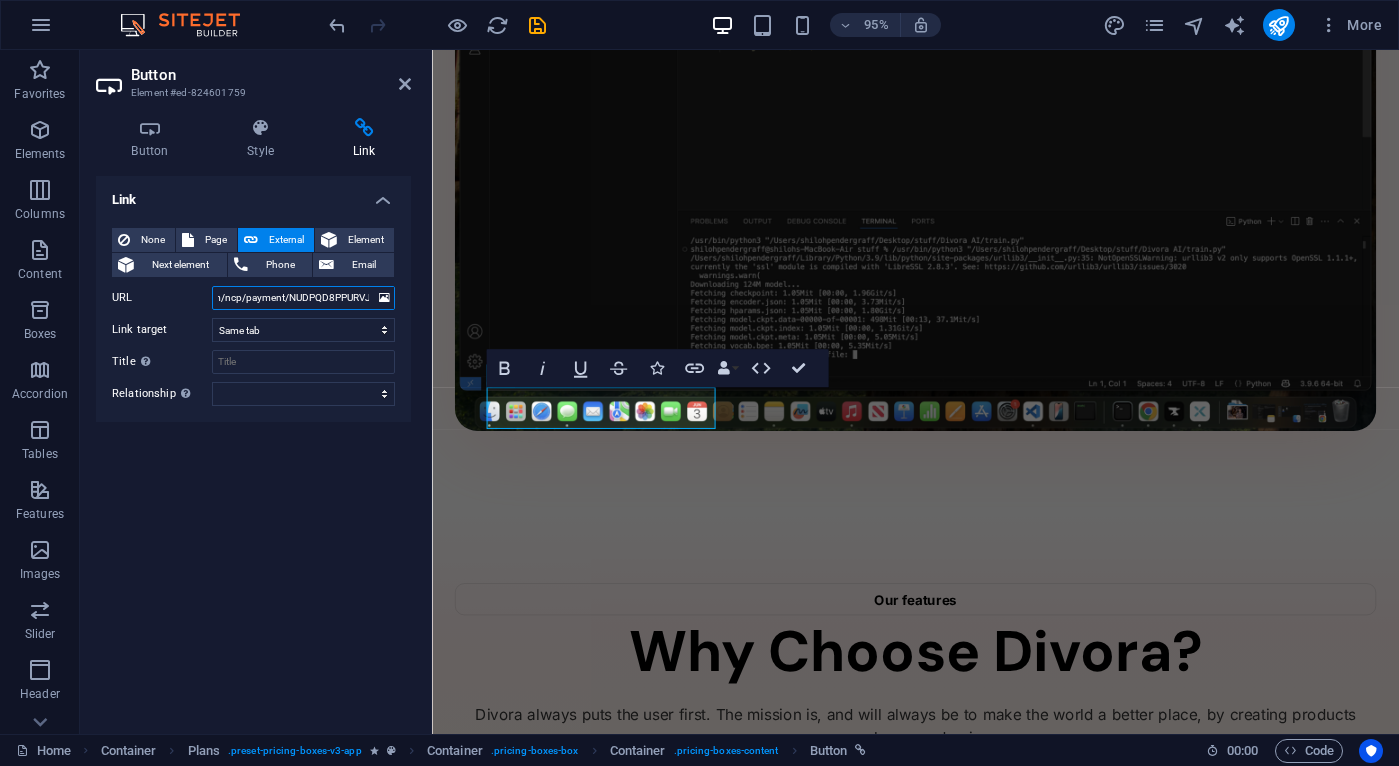 type on "https://www.paypal.com/ncp/payment/NUDPQD8PPURVJ" 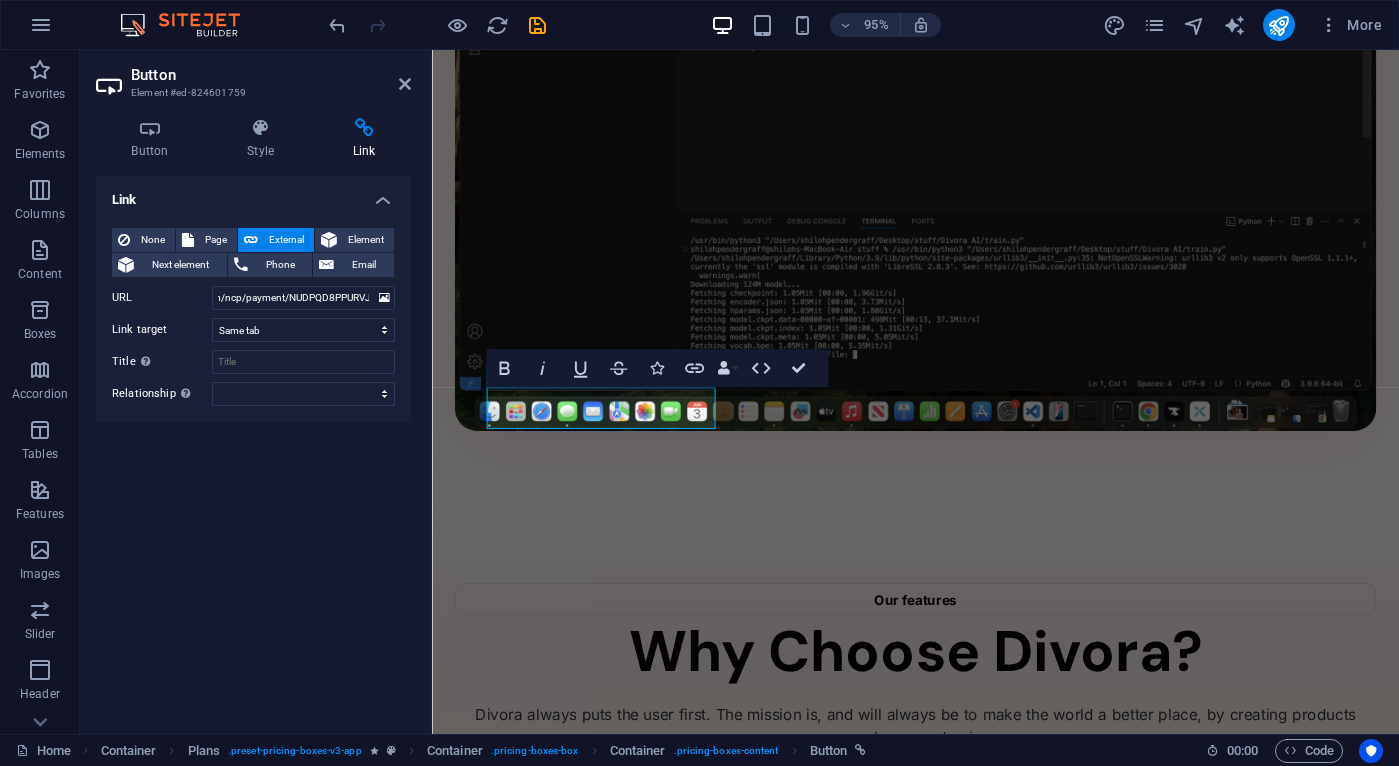 click on "Link None Page External Element Next element Phone Email Page Home Features Pricing Blog Contact Privacy Legal Notice Element
URL https://www.paypal.com/ncp/payment/NUDPQD8PPURVJ Phone Email Link target New tab Same tab Overlay Title Additional link description, should not be the same as the link text. The title is most often shown as a tooltip text when the mouse moves over the element. Leave empty if uncertain. Relationship Sets the  relationship of this link to the link target . For example, the value "nofollow" instructs search engines not to follow the link. Can be left empty. alternate author bookmark external help license nofollow noreferrer noopener prev search tag" at bounding box center [253, 447] 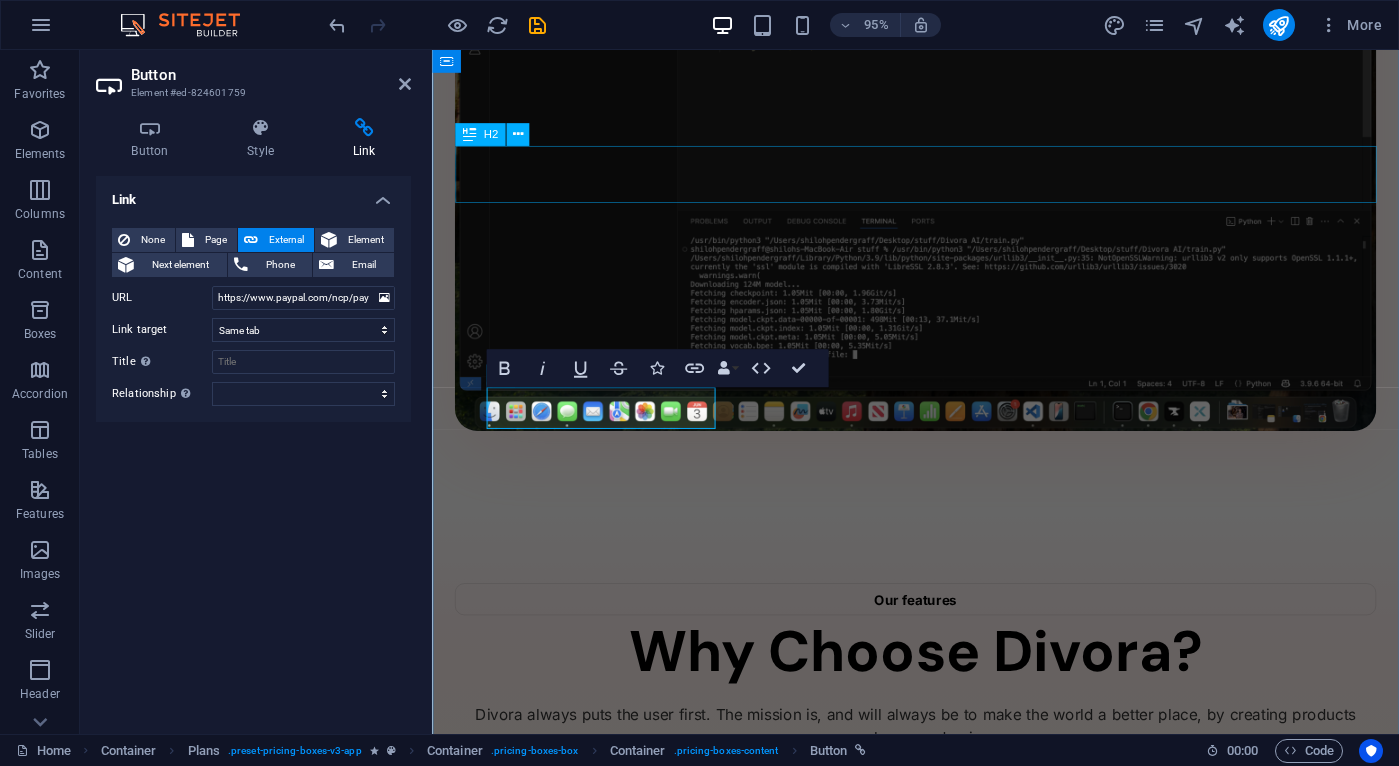 click on "Pay Once" at bounding box center (941, 1917) 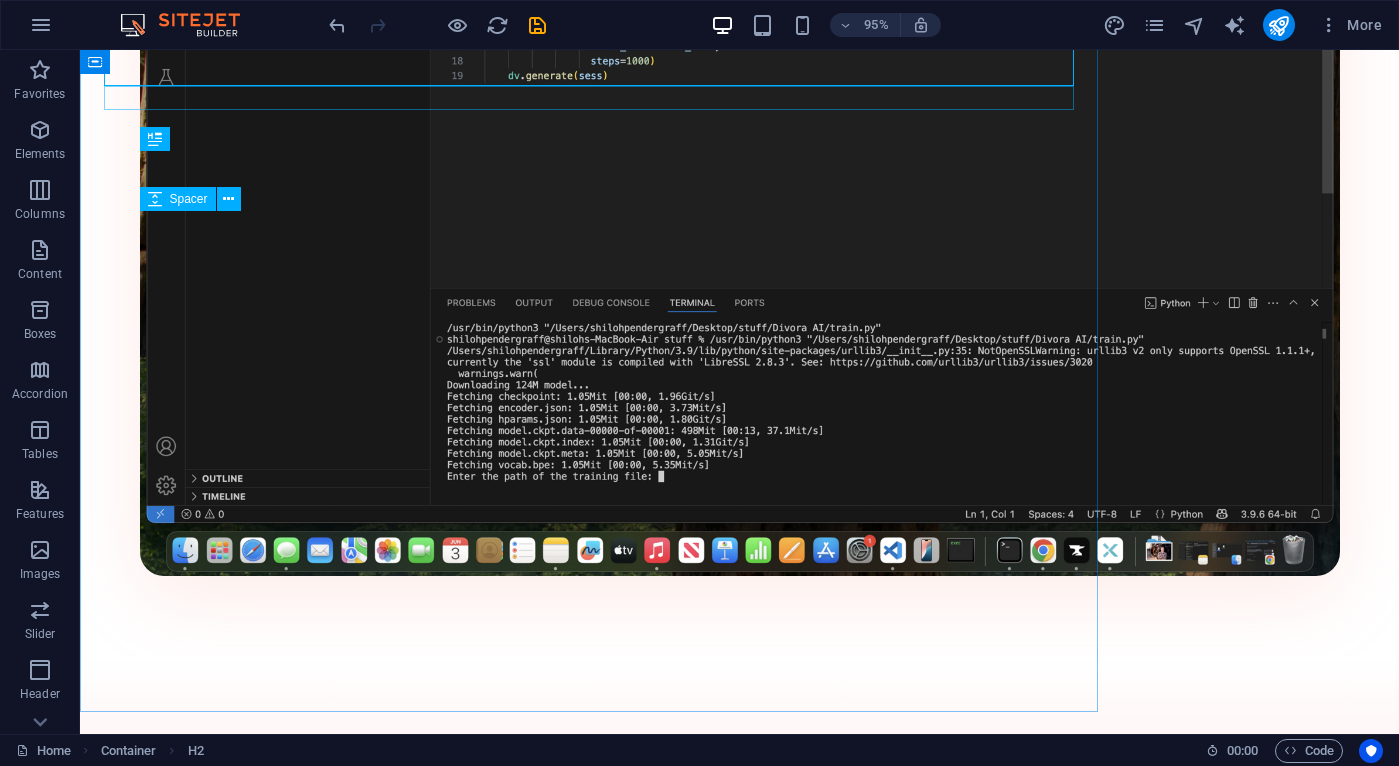 scroll, scrollTop: 1843, scrollLeft: 0, axis: vertical 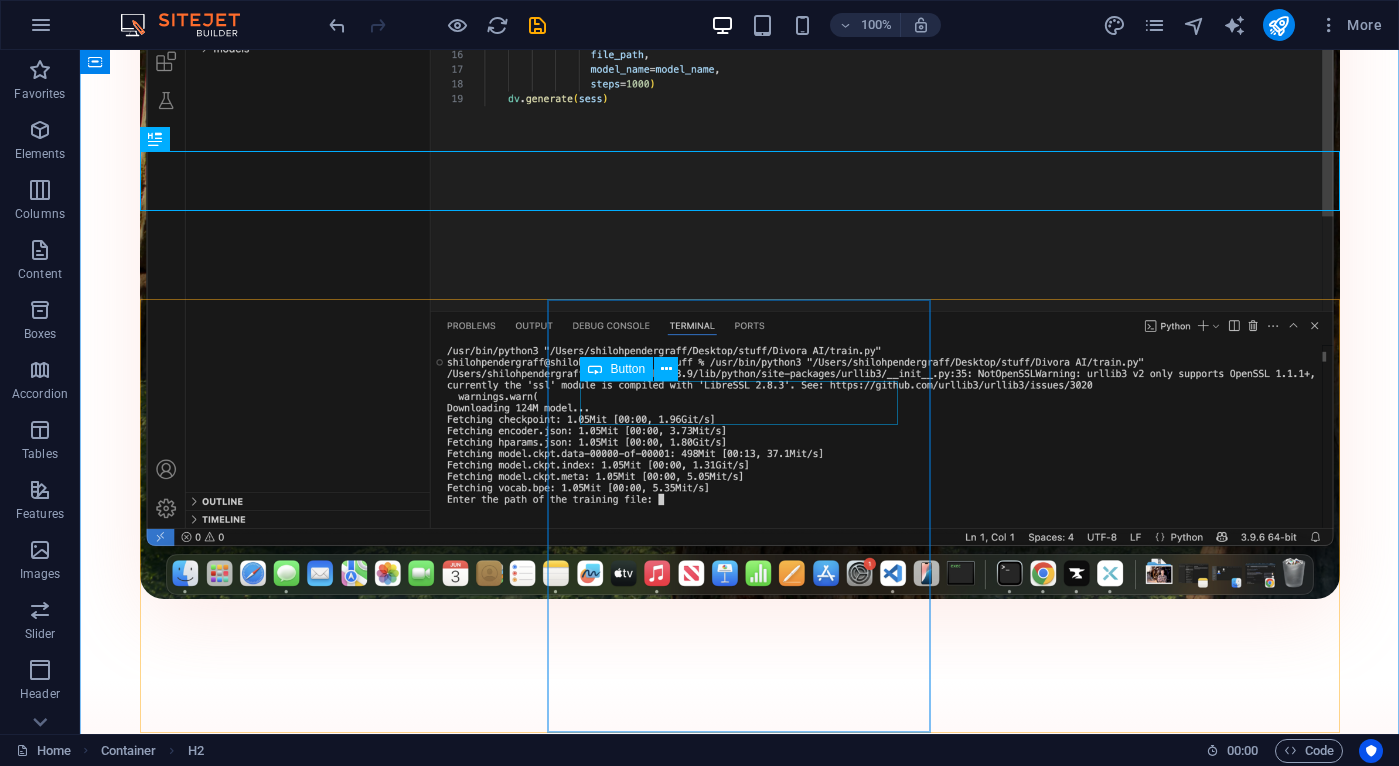 click on "Get Now" at bounding box center [740, 2709] 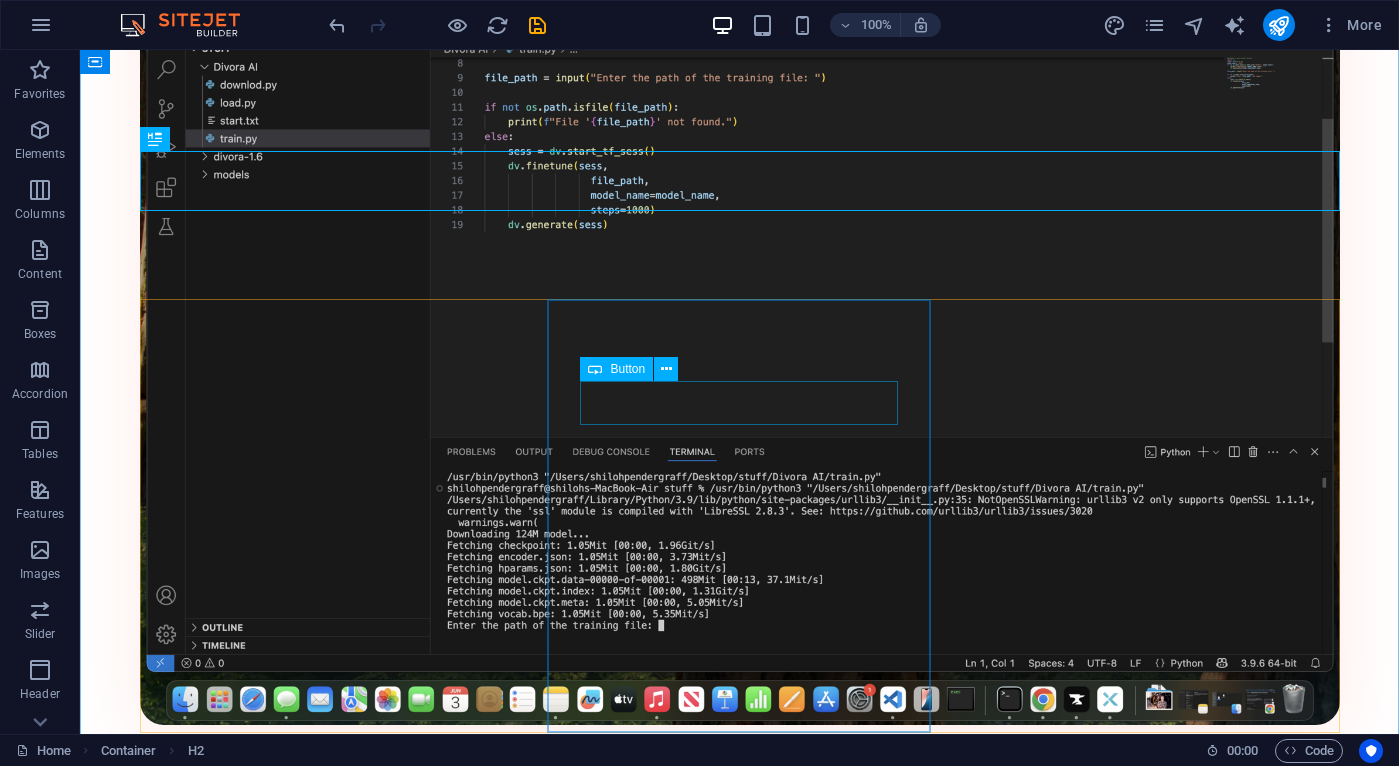 select on "%" 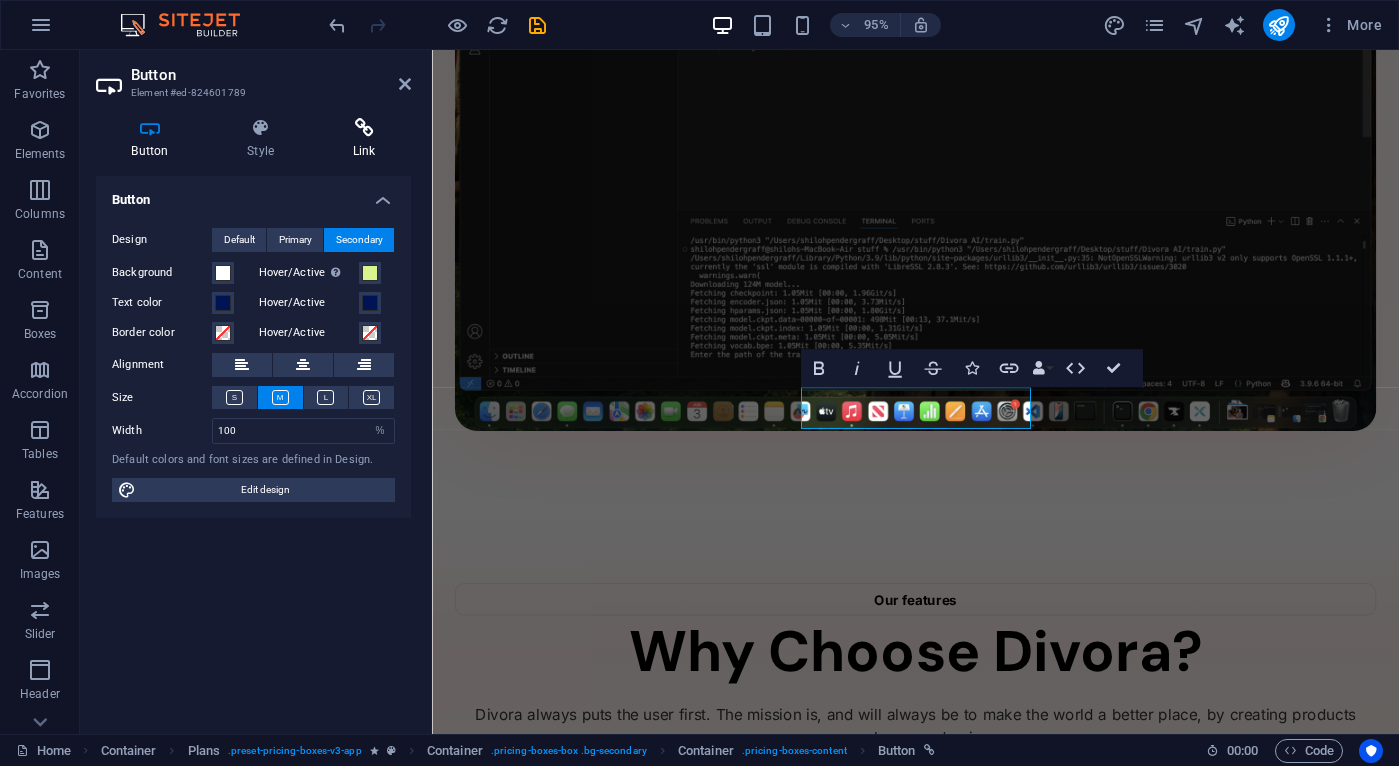 click at bounding box center [364, 128] 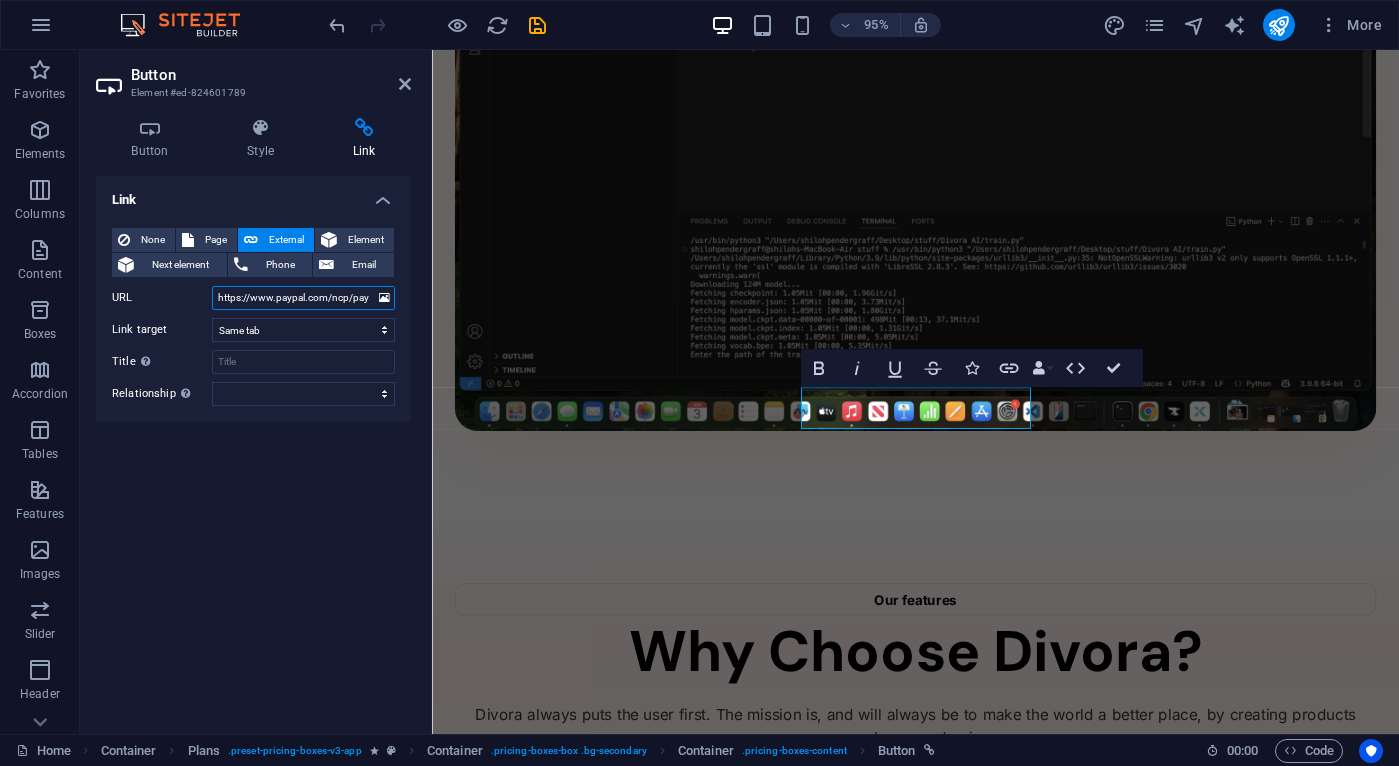 click on "https://www.paypal.com/ncp/payment/2ZAHJ9MLU5RXG" at bounding box center [303, 298] 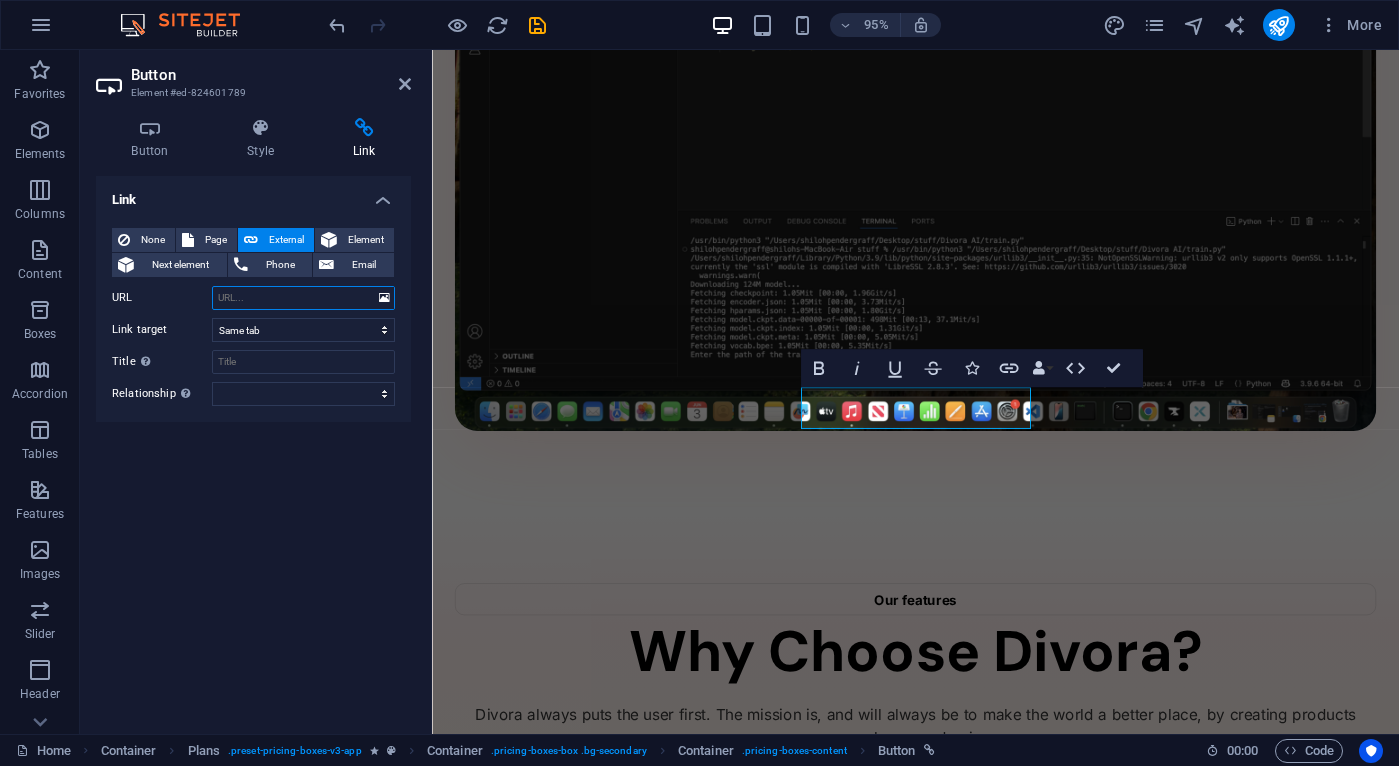 paste on "https://www.paypal.com/ncp/payment/NUDPQD8PPURVJ" 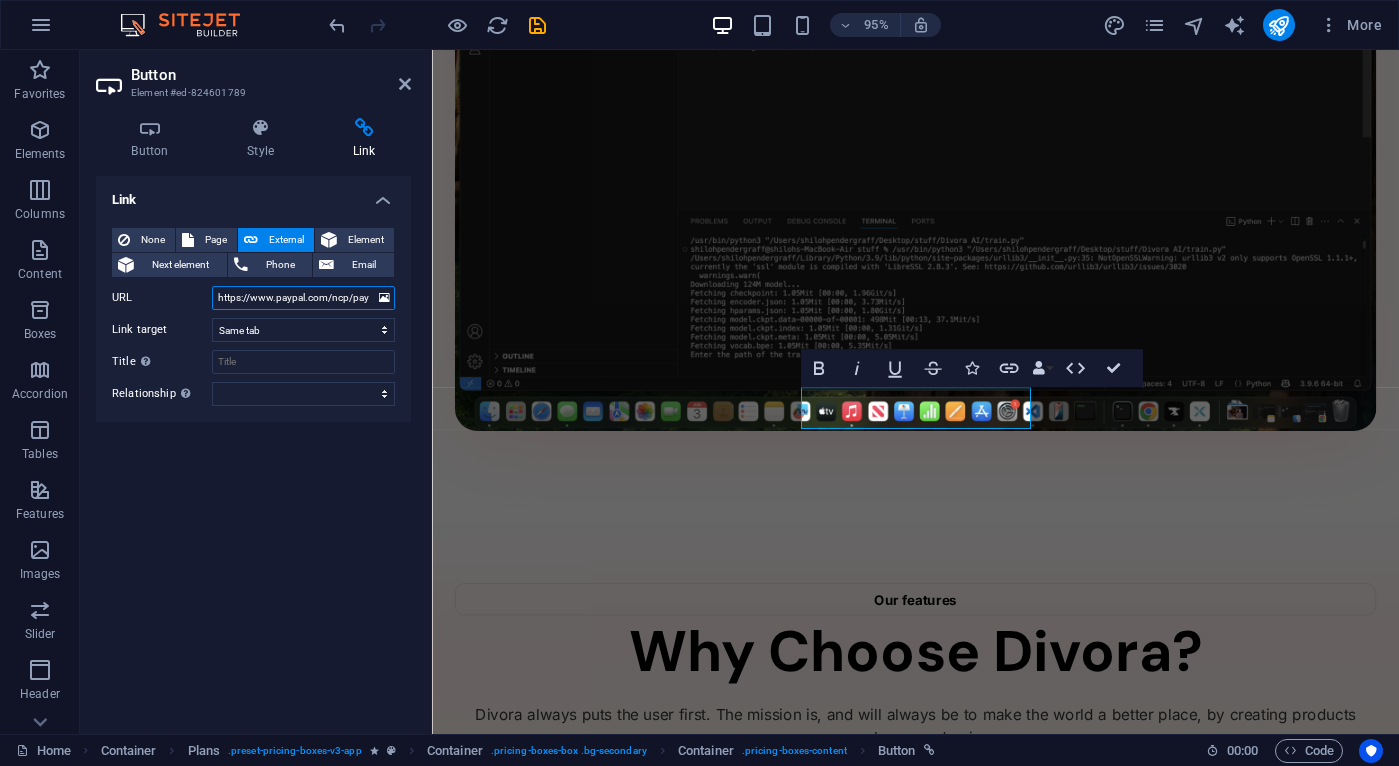 scroll, scrollTop: 0, scrollLeft: 107, axis: horizontal 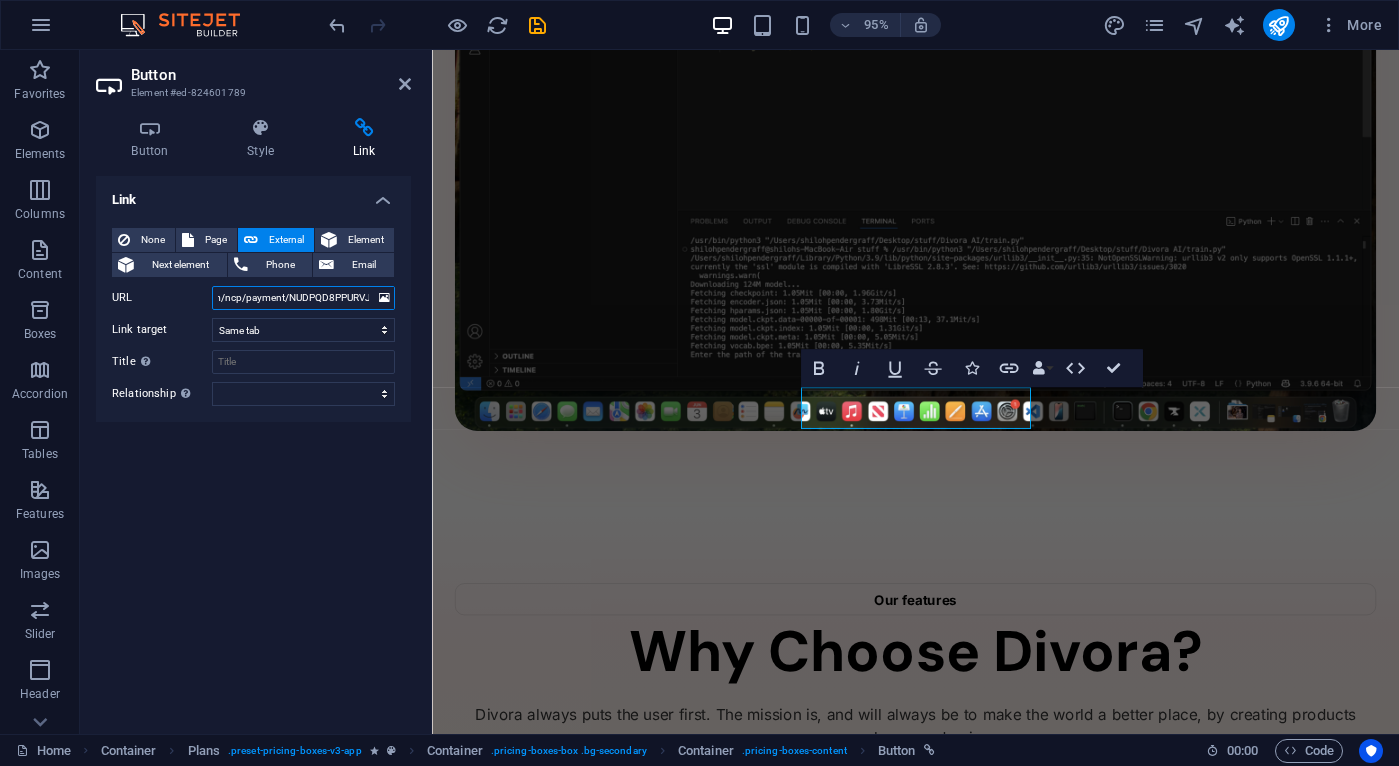 type on "https://www.paypal.com/ncp/payment/NUDPQD8PPURVJ" 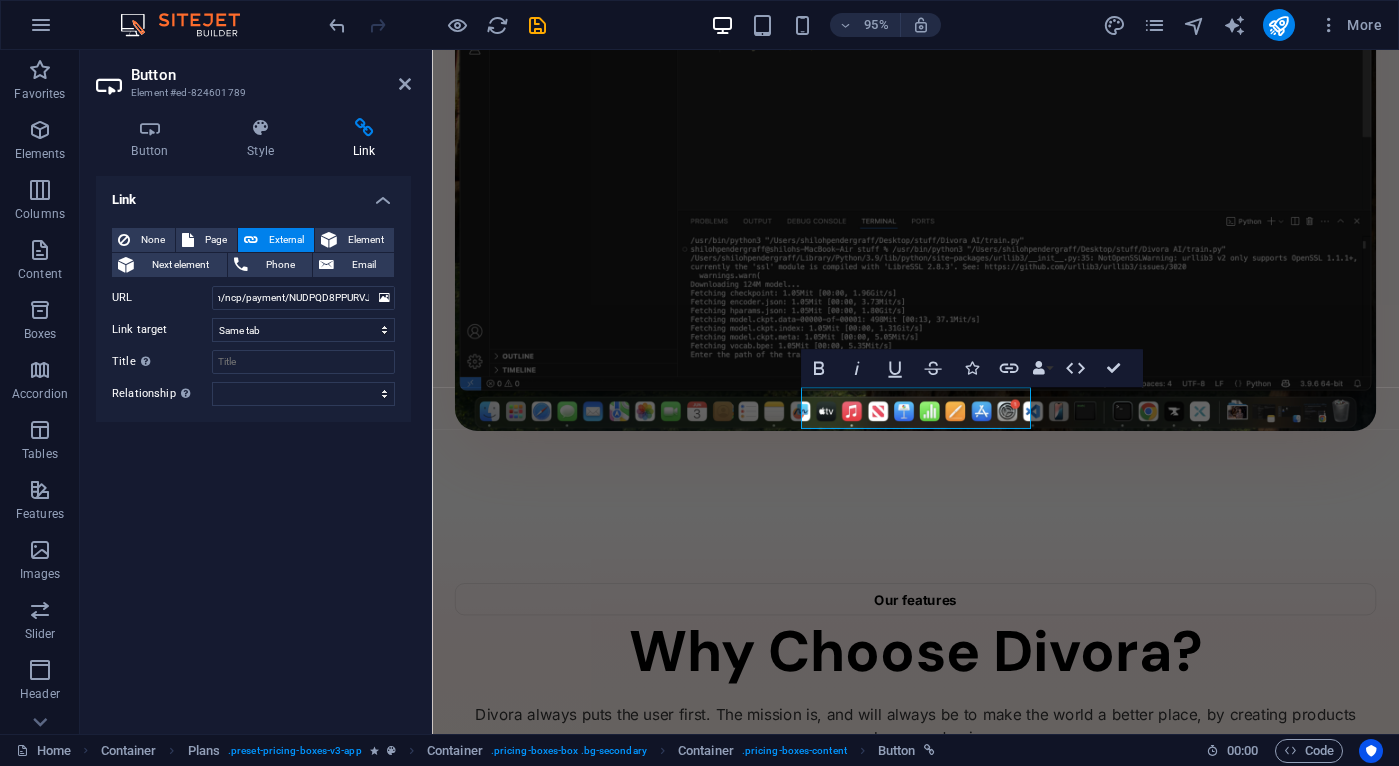 click on "Link None Page External Element Next element Phone Email Page Home Features Pricing Blog Contact Privacy Legal Notice Element
URL https://www.paypal.com/ncp/payment/NUDPQD8PPURVJ Phone Email Link target New tab Same tab Overlay Title Additional link description, should not be the same as the link text. The title is most often shown as a tooltip text when the mouse moves over the element. Leave empty if uncertain. Relationship Sets the  relationship of this link to the link target . For example, the value "nofollow" instructs search engines not to follow the link. Can be left empty. alternate author bookmark external help license nofollow noreferrer noopener prev search tag" at bounding box center [253, 447] 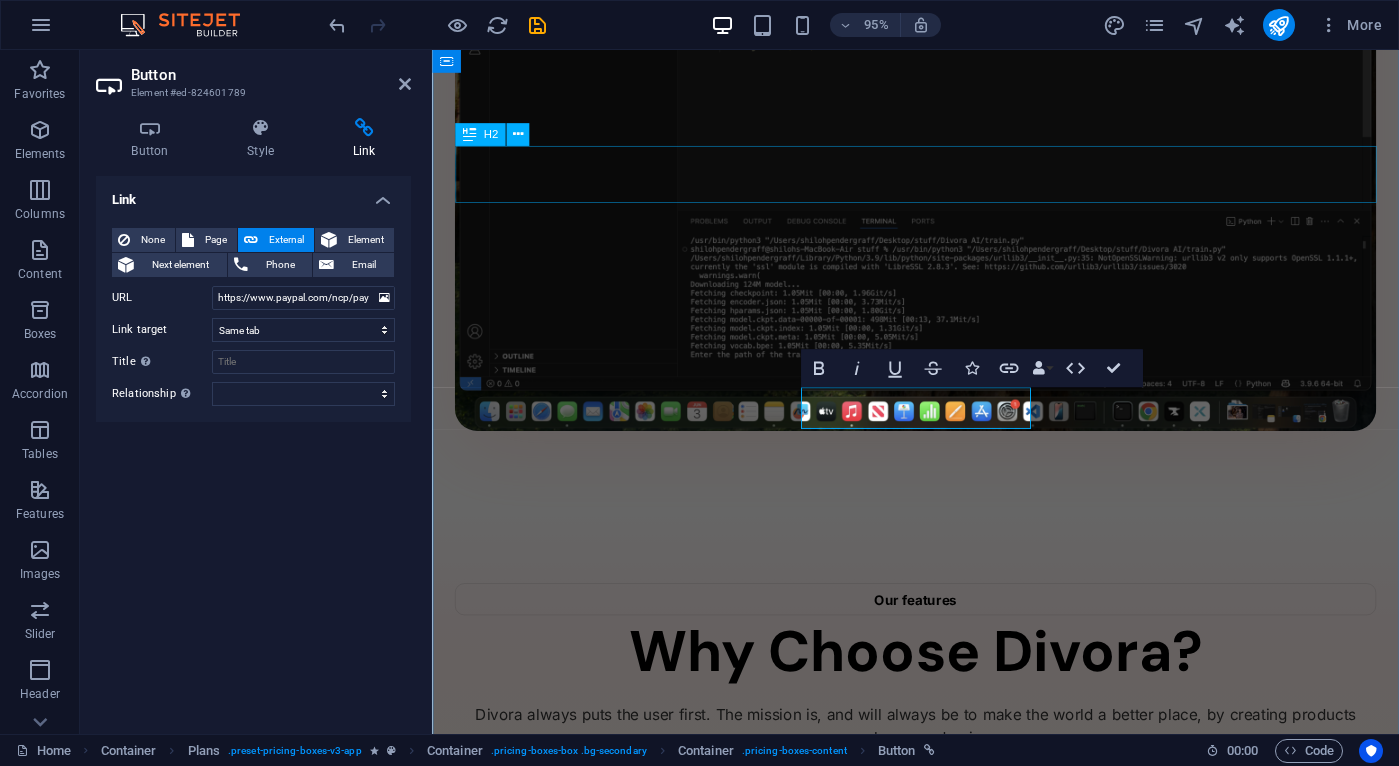 click on "Pay Once" at bounding box center (941, 1917) 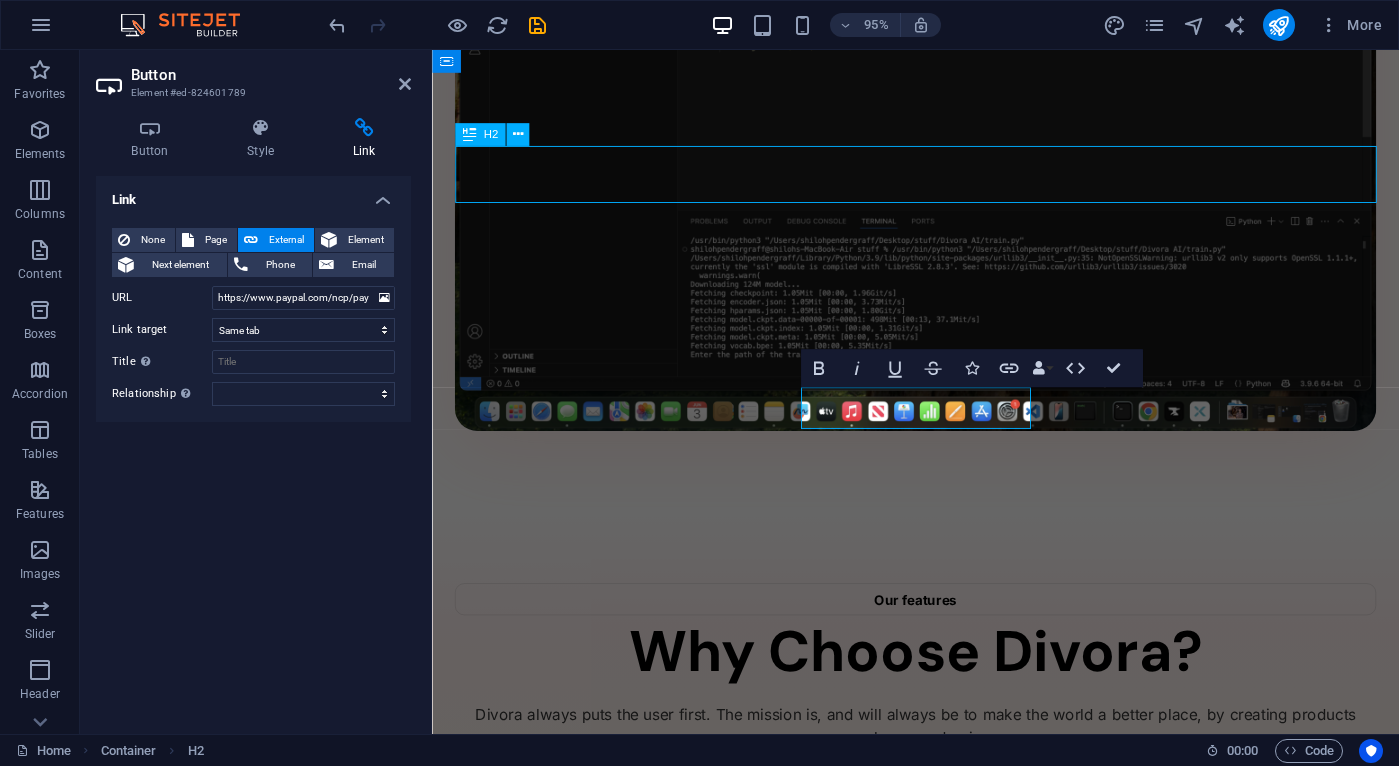 scroll, scrollTop: 1843, scrollLeft: 0, axis: vertical 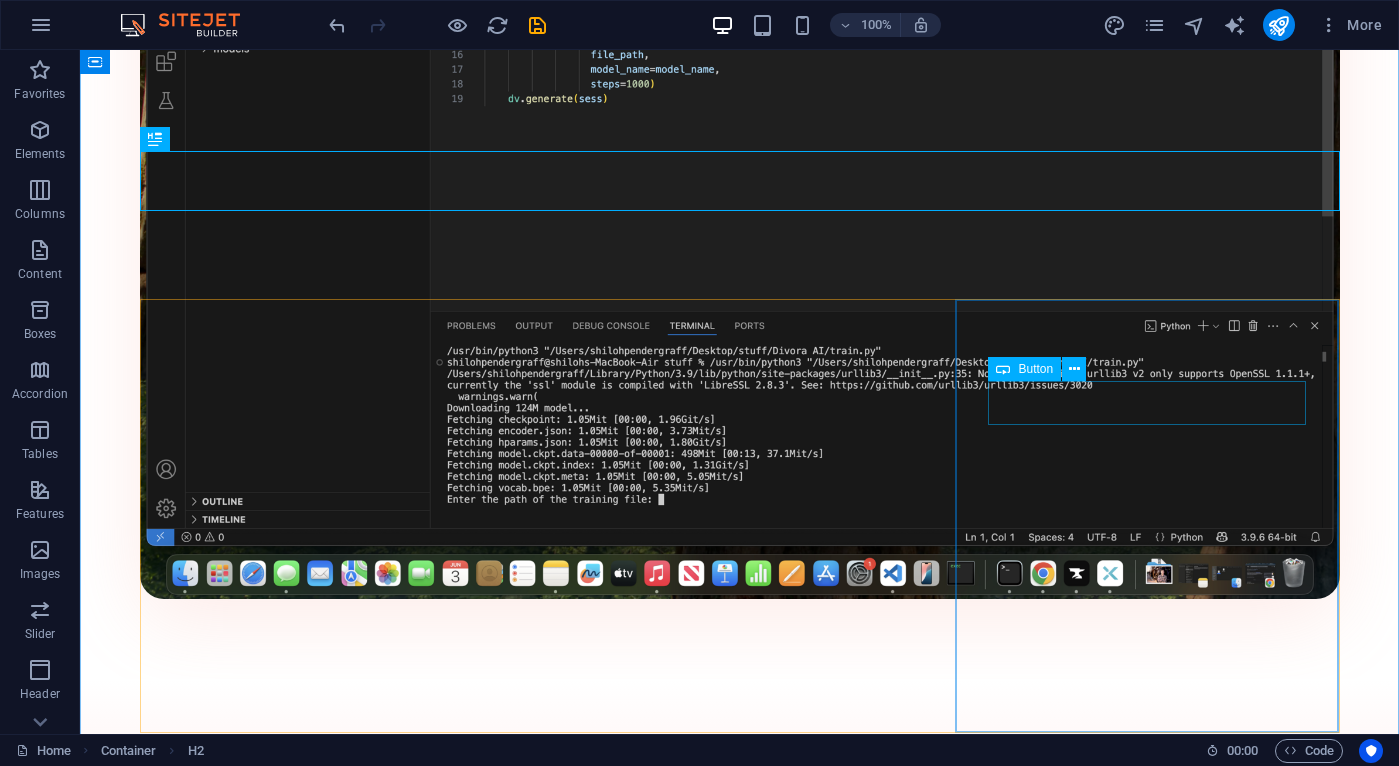 click on "Get Now" at bounding box center (740, 3155) 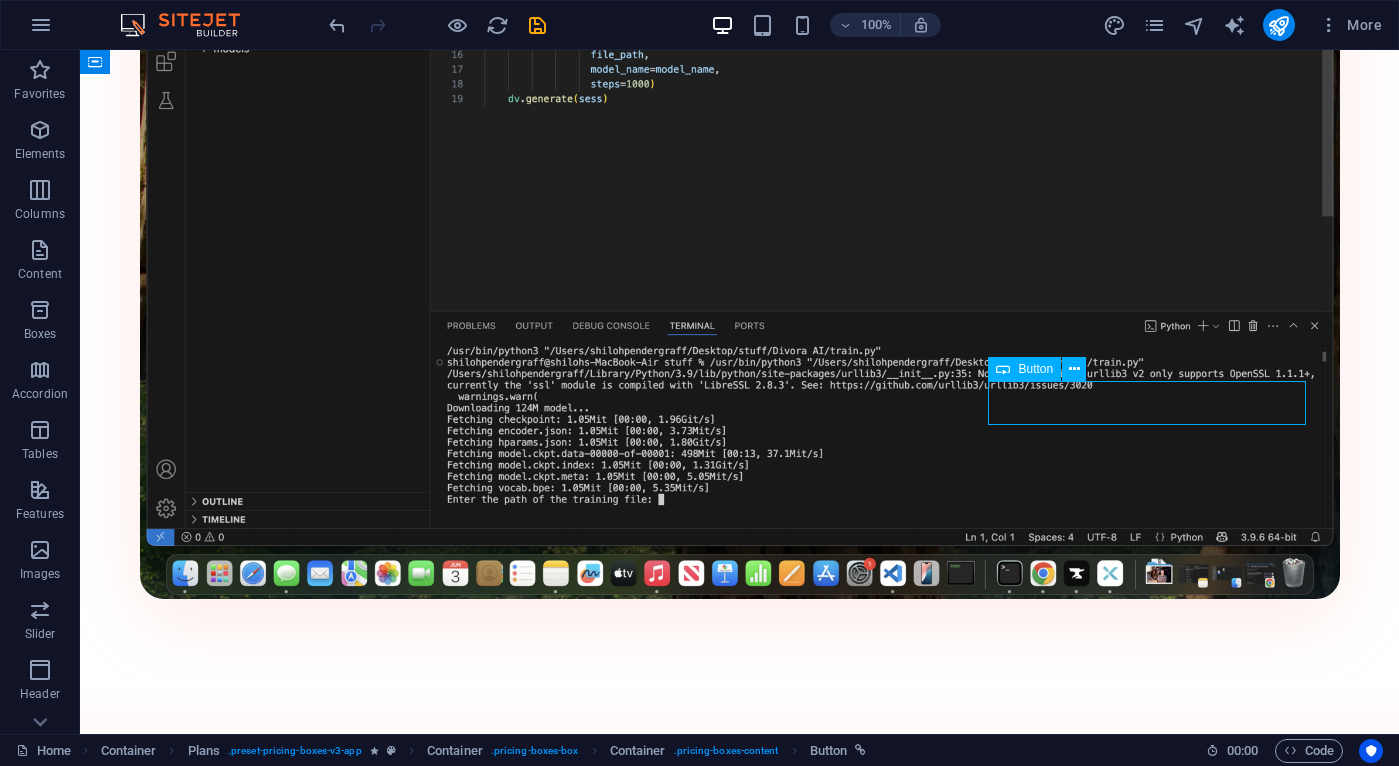 click on "Get Now" at bounding box center (740, 3155) 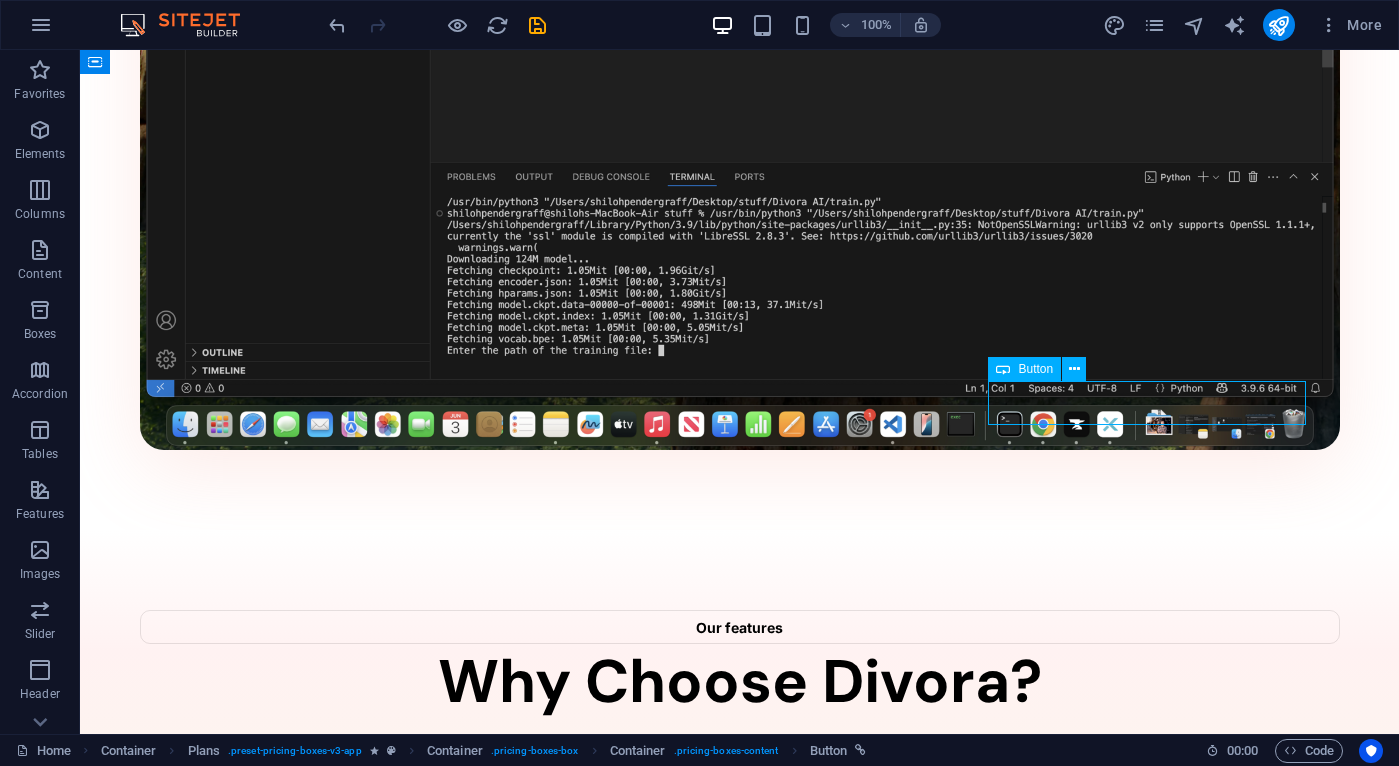 scroll, scrollTop: 1717, scrollLeft: 0, axis: vertical 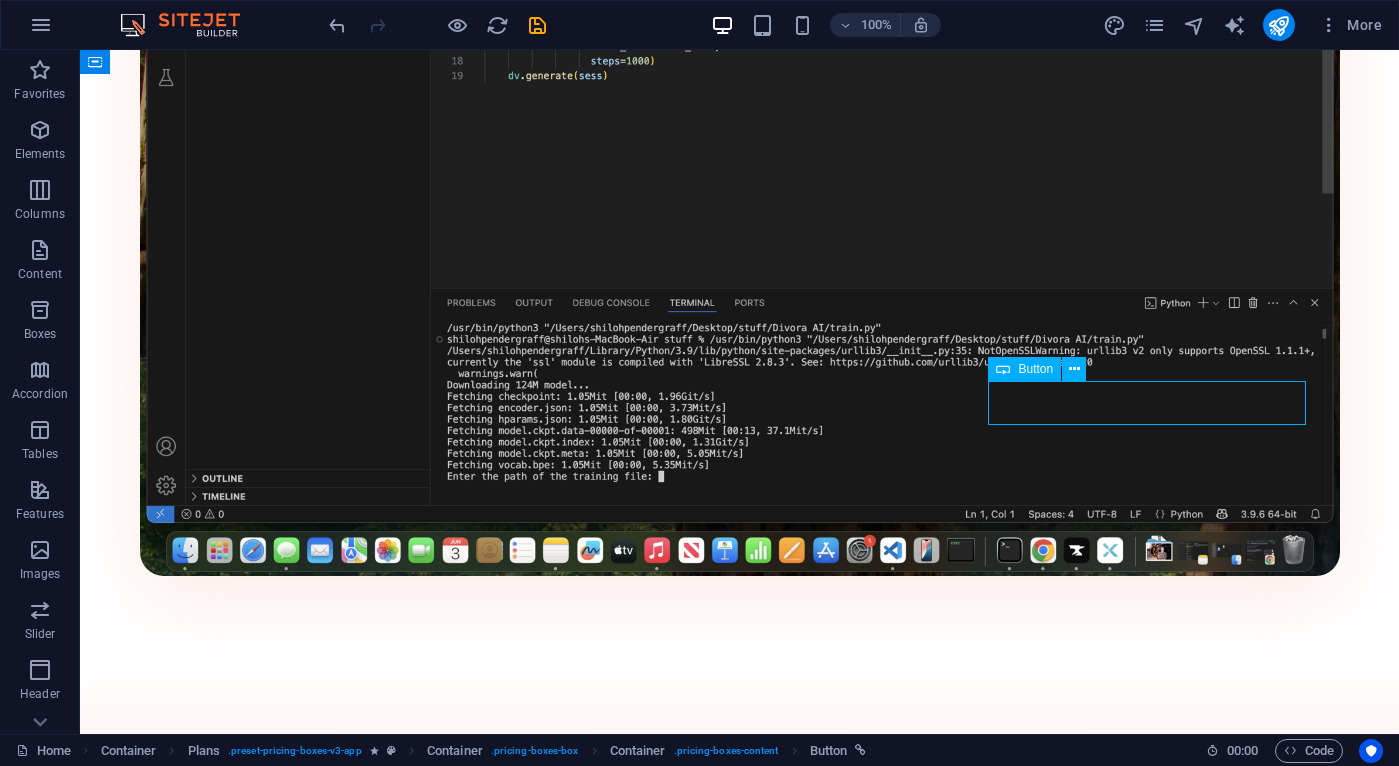 select on "%" 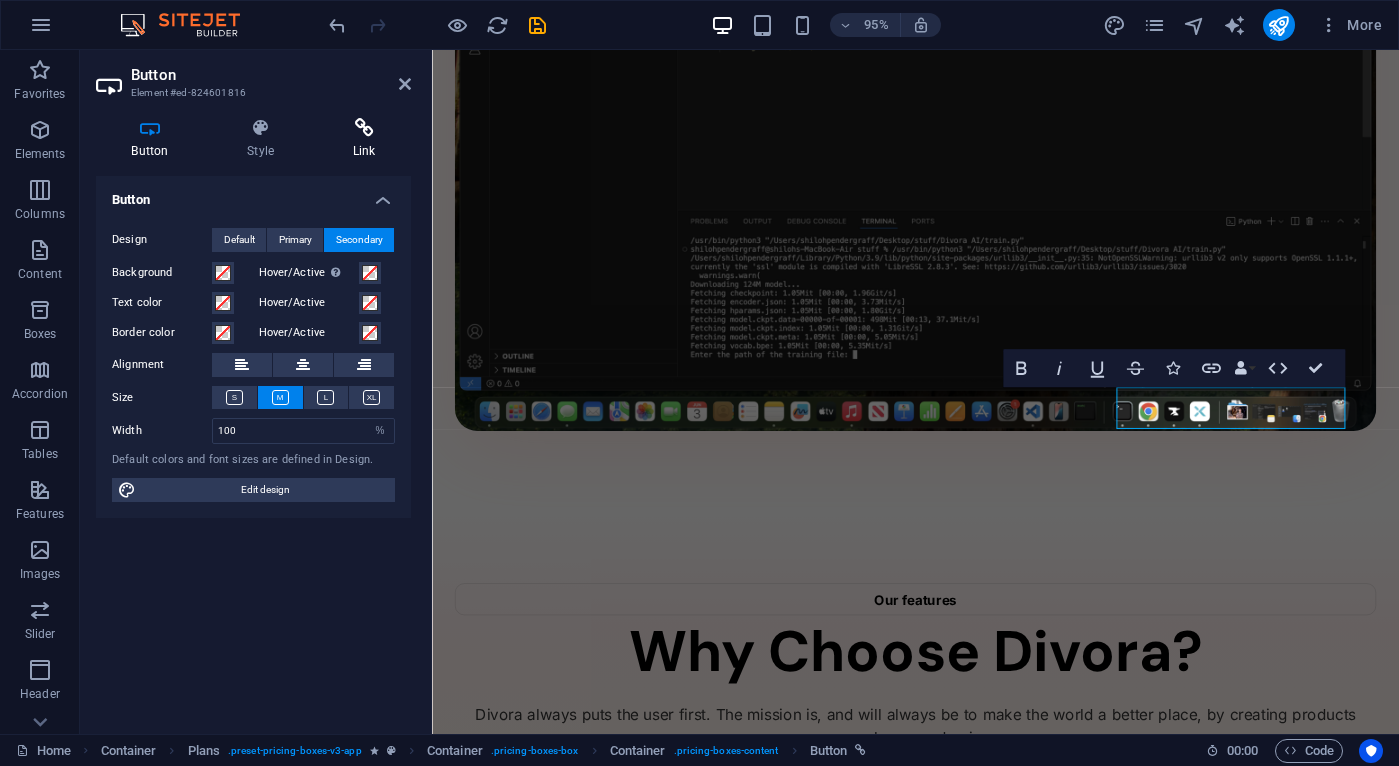 click on "Link" at bounding box center [364, 139] 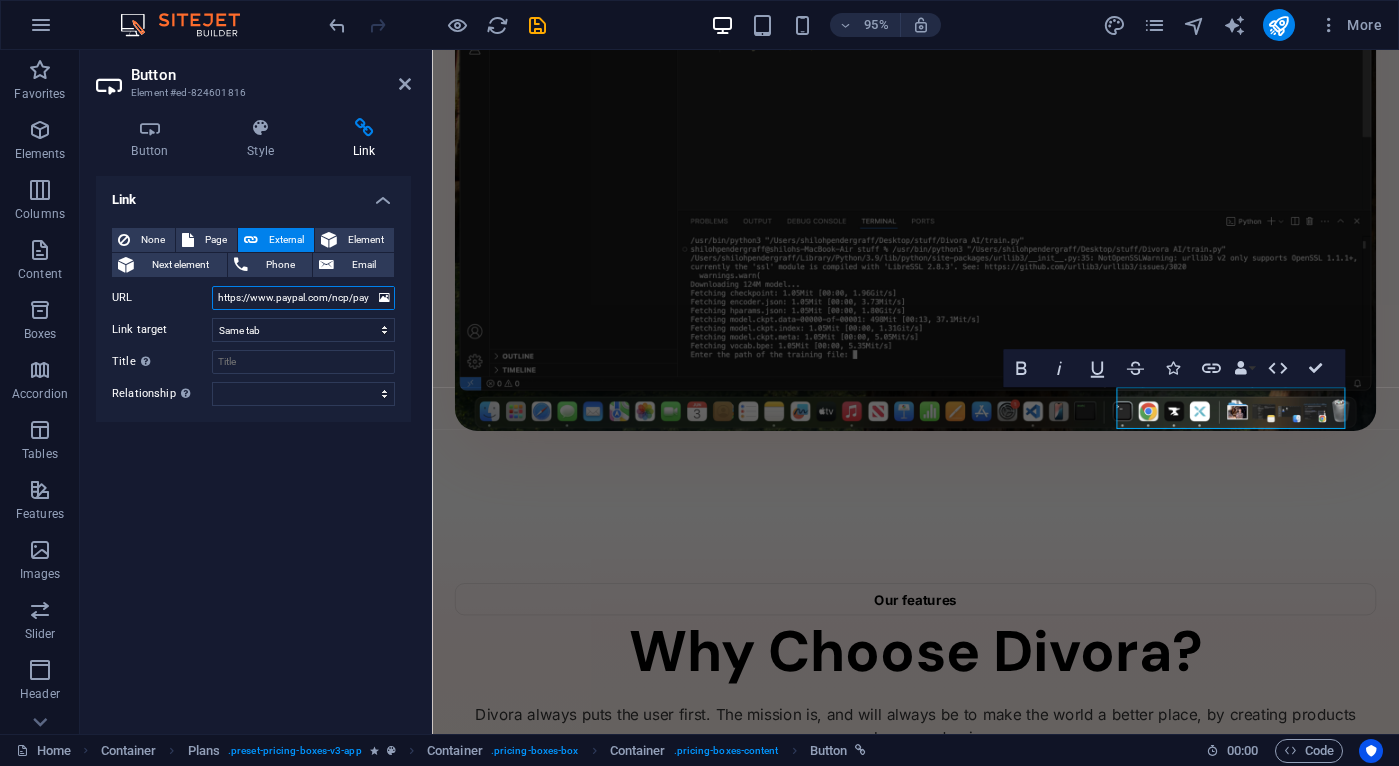 click on "https://www.paypal.com/ncp/payment/2ZAHJ9MLU5RXG" at bounding box center (303, 298) 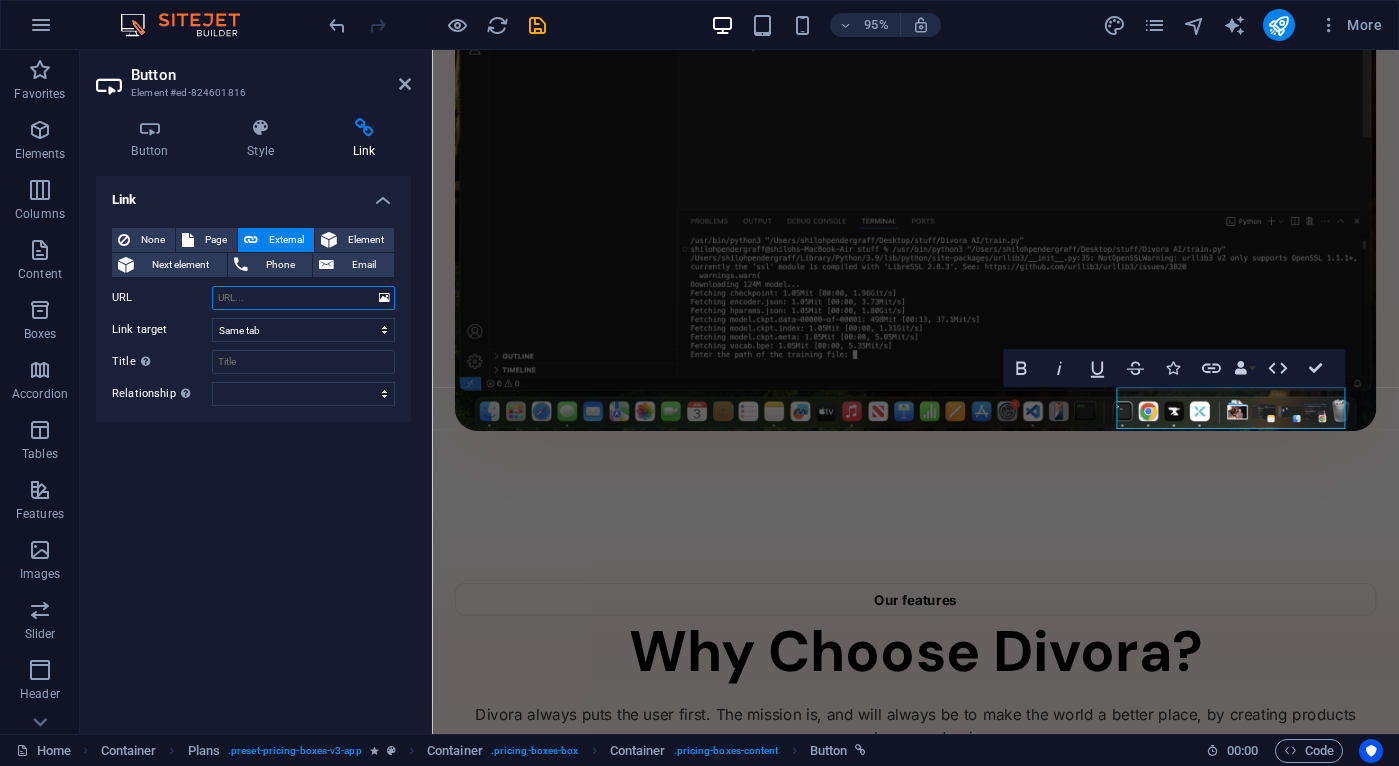 paste on "https://www.paypal.com/ncp/payment/NUDPQD8PPURVJ" 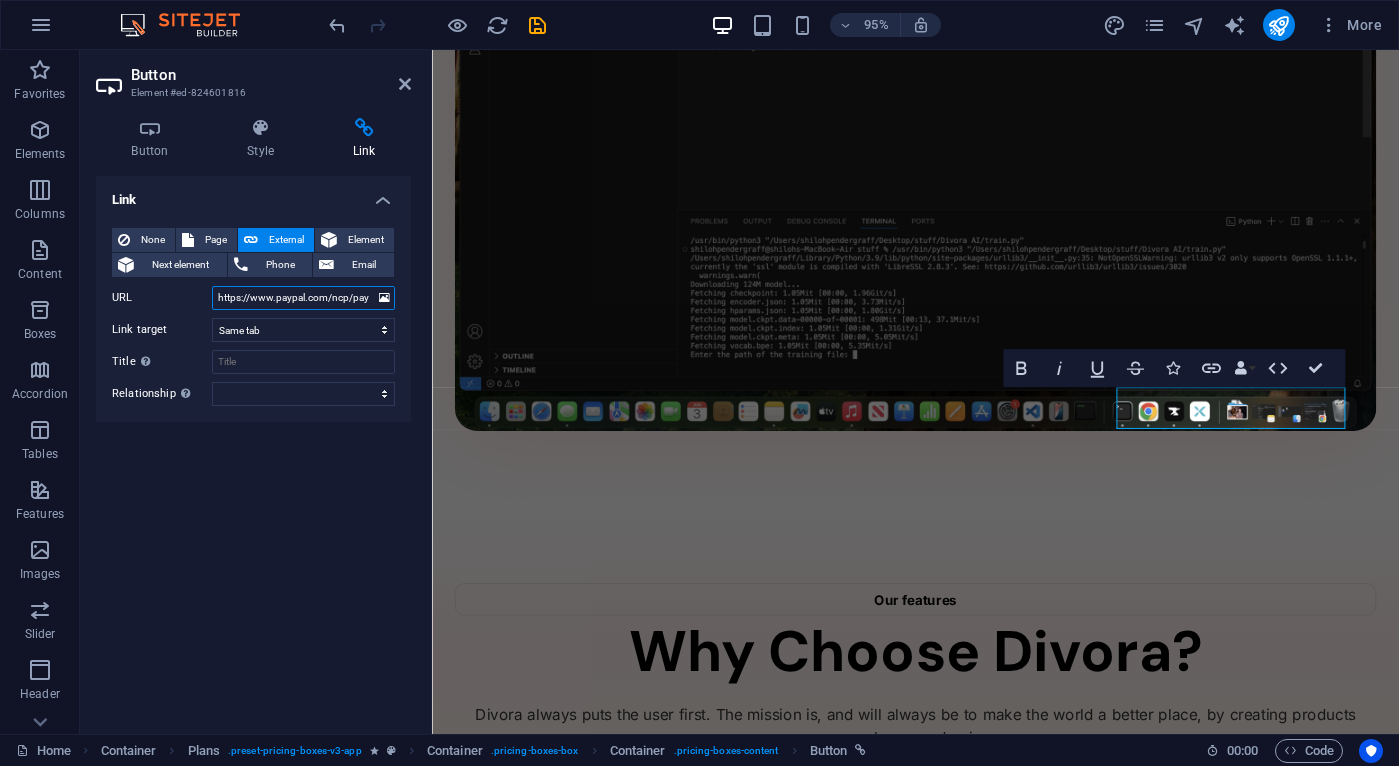 scroll, scrollTop: 0, scrollLeft: 107, axis: horizontal 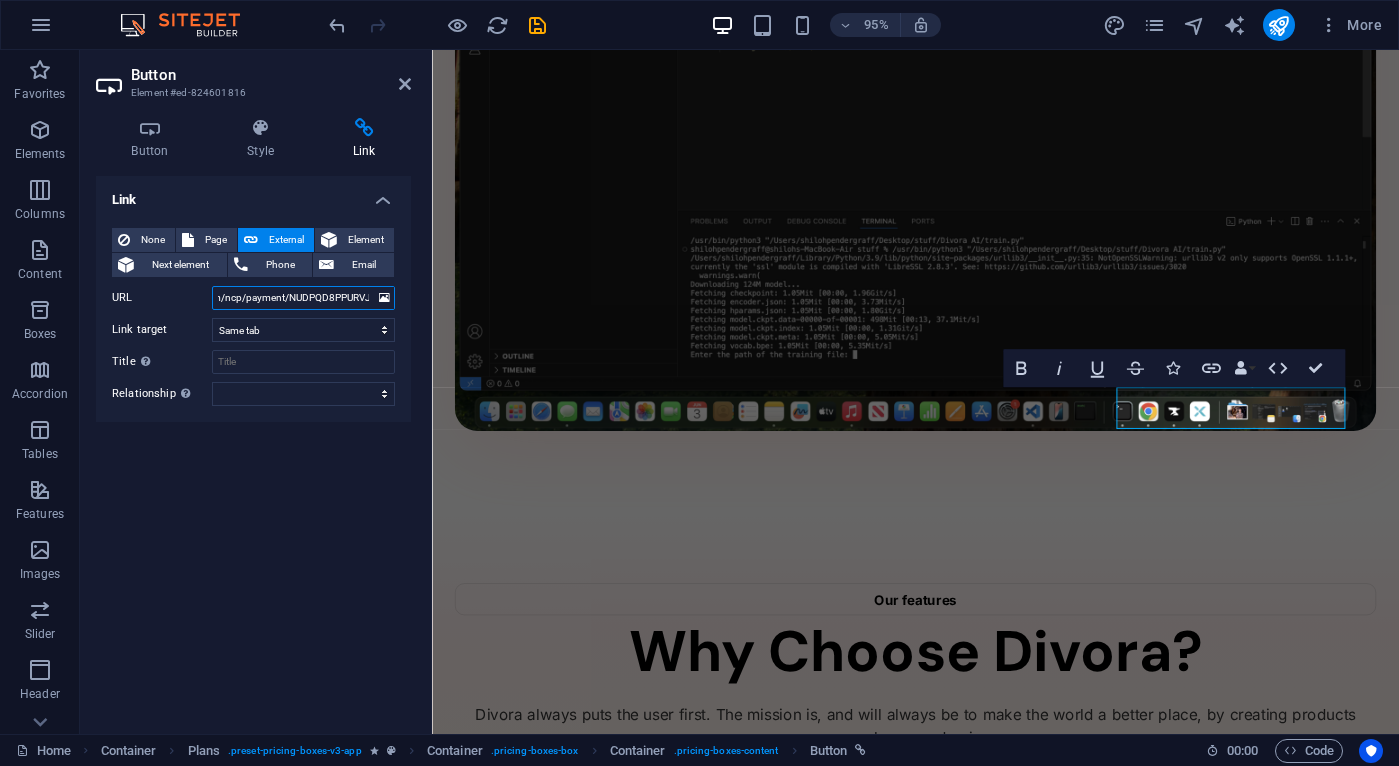 type on "https://www.paypal.com/ncp/payment/NUDPQD8PPURVJ" 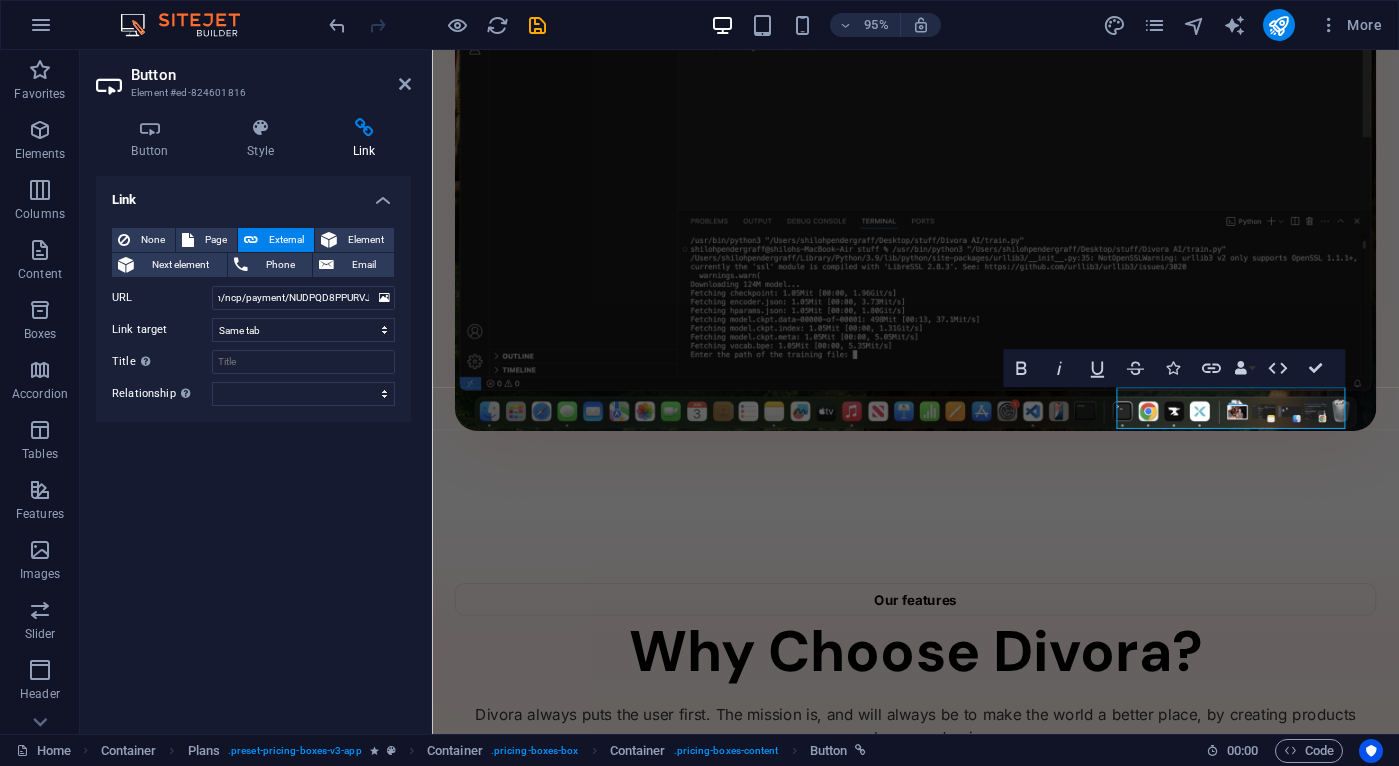 scroll, scrollTop: 0, scrollLeft: 0, axis: both 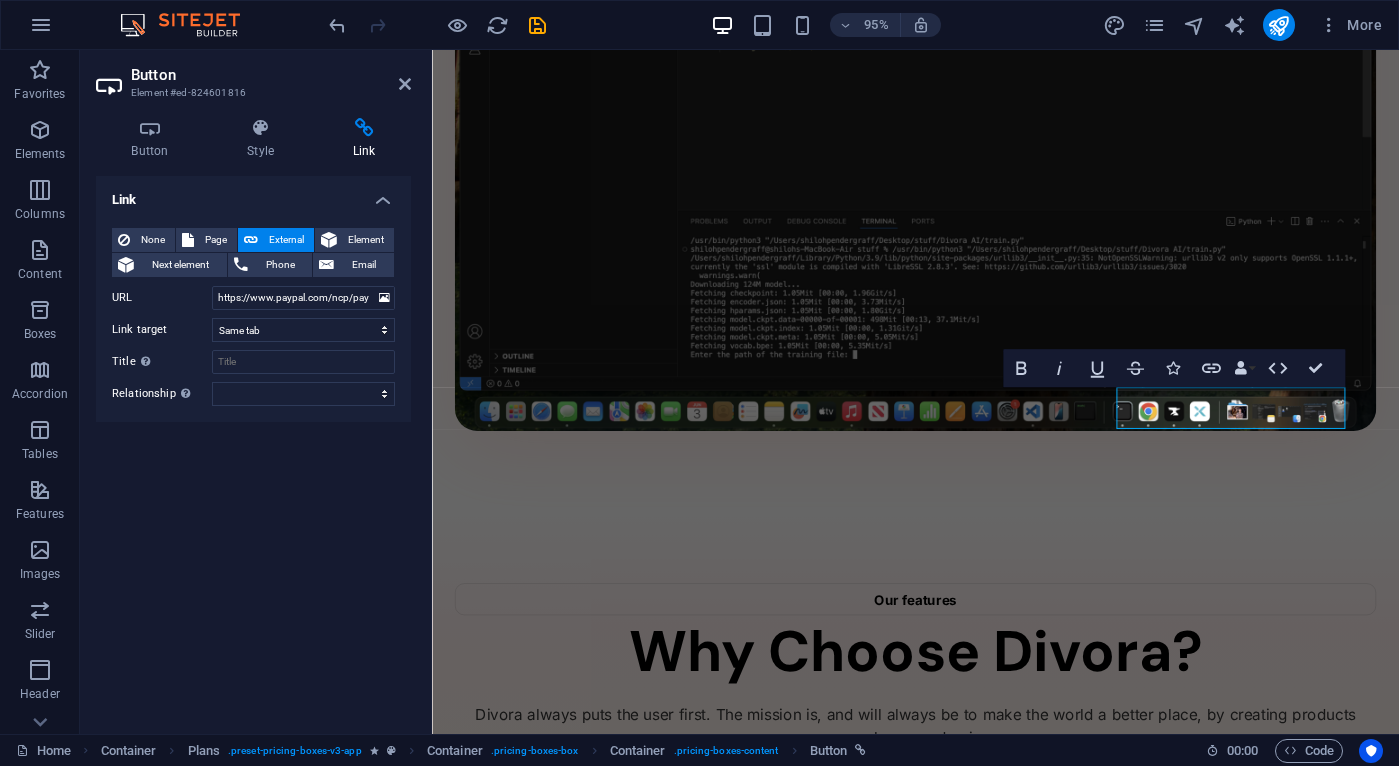 click on "Link None Page External Element Next element Phone Email Page Home Features Pricing Blog Contact Privacy Legal Notice Element
URL https://www.paypal.com/ncp/payment/NUDPQD8PPURVJ Phone Email Link target New tab Same tab Overlay Title Additional link description, should not be the same as the link text. The title is most often shown as a tooltip text when the mouse moves over the element. Leave empty if uncertain. Relationship Sets the  relationship of this link to the link target . For example, the value "nofollow" instructs search engines not to follow the link. Can be left empty. alternate author bookmark external help license nofollow noreferrer noopener prev search tag" at bounding box center [253, 447] 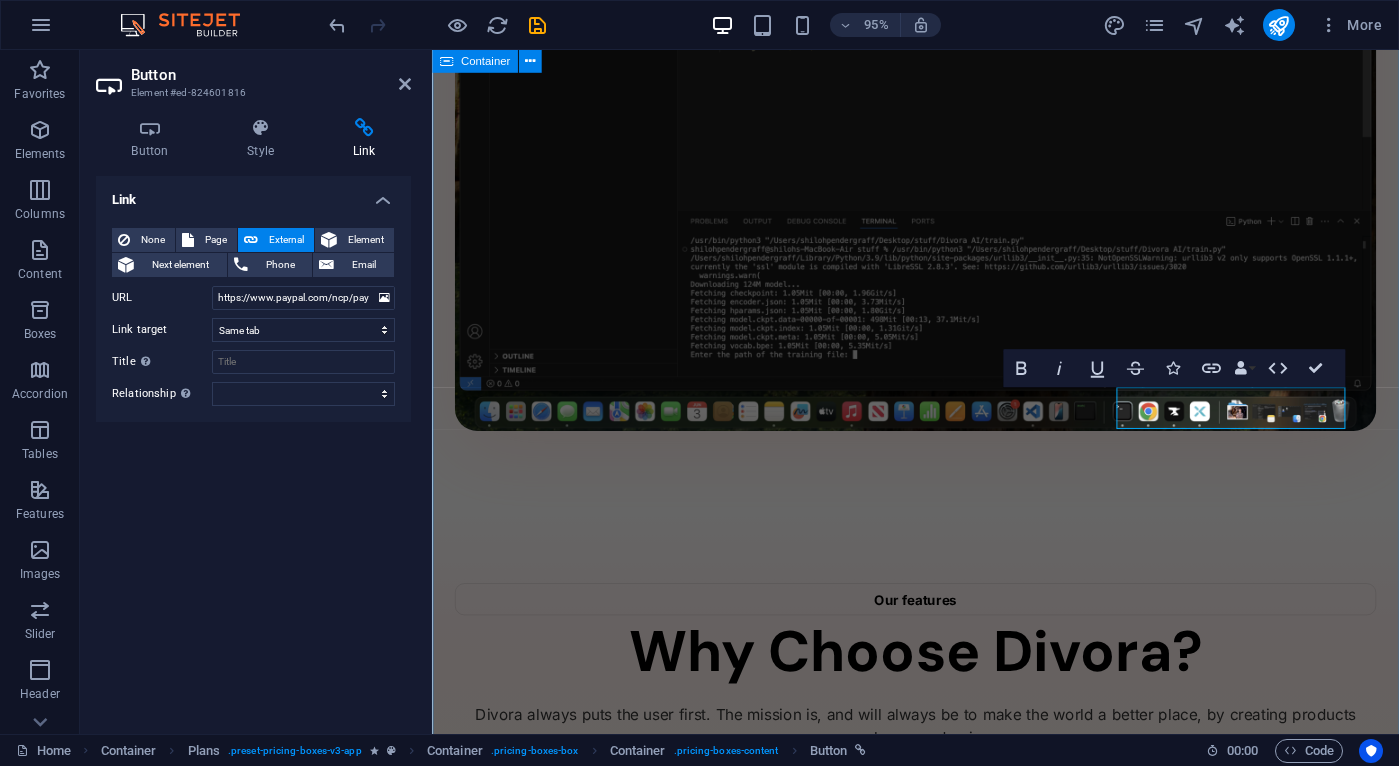 click on "Pricing Pay Once You only have to pay once to use. Once you purchase it, you keep it for life. $15 /Life Get Now ✔  AI for non experts ✔  Easy to use ✔  True Ownership ✔   Pay Once ✔  For Life $15 /Life Get Now ✔ AI for non experts ✔ Easy to use ✔  True Ownership ✔ Pay Once ✔  For Life $15 /Life Get Now ✔ AI for non experts ✔ Easy to use ✔ True Ownership ✔ Pay Once ✔ For Life" at bounding box center (941, 2603) 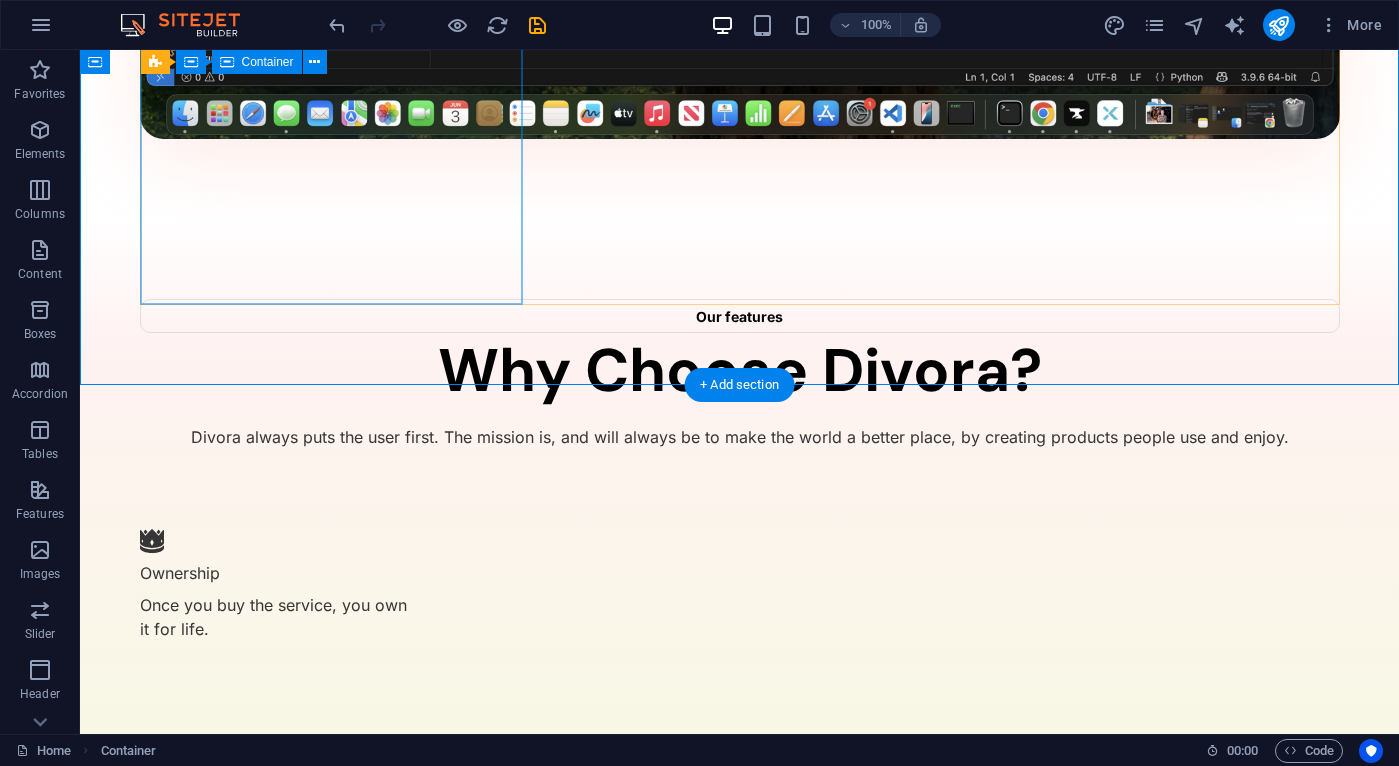 scroll, scrollTop: 2402, scrollLeft: 0, axis: vertical 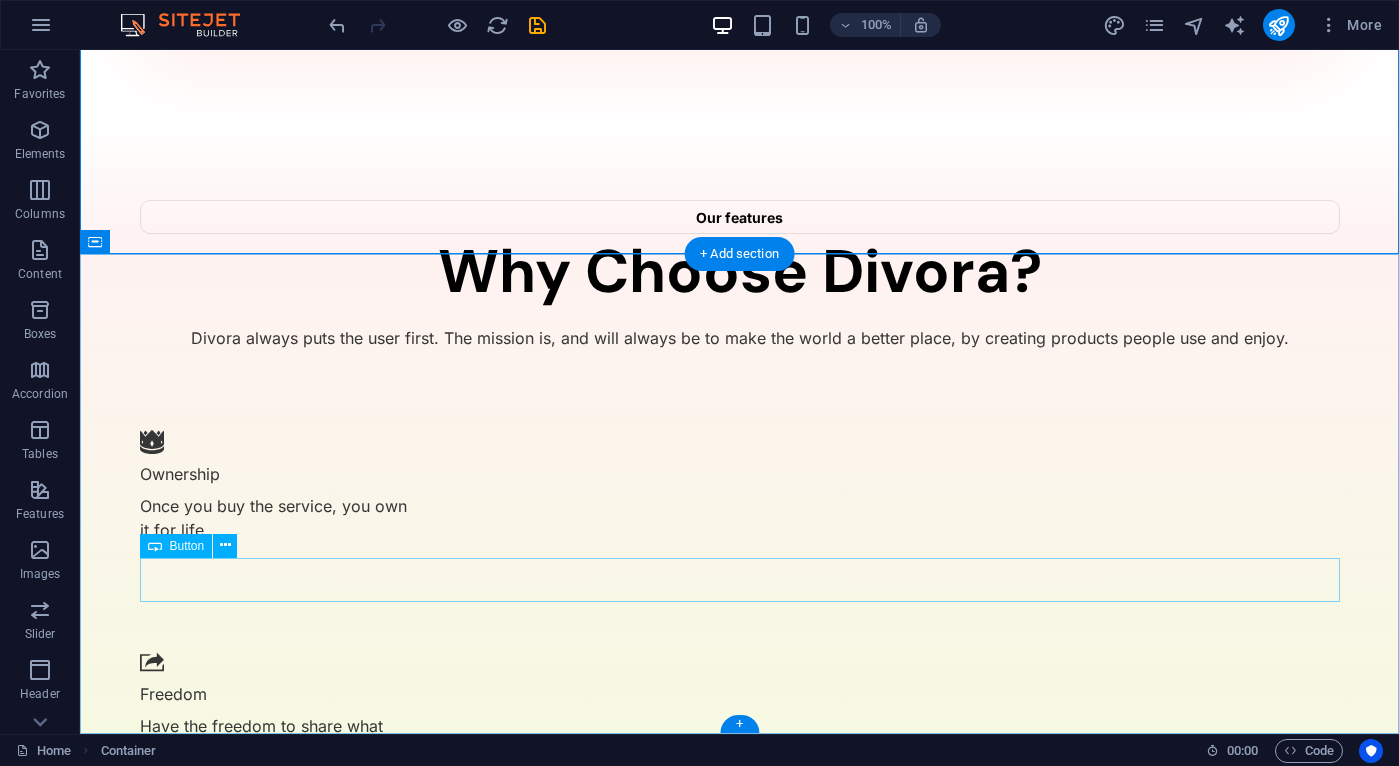 click on "Download App" at bounding box center (740, 3308) 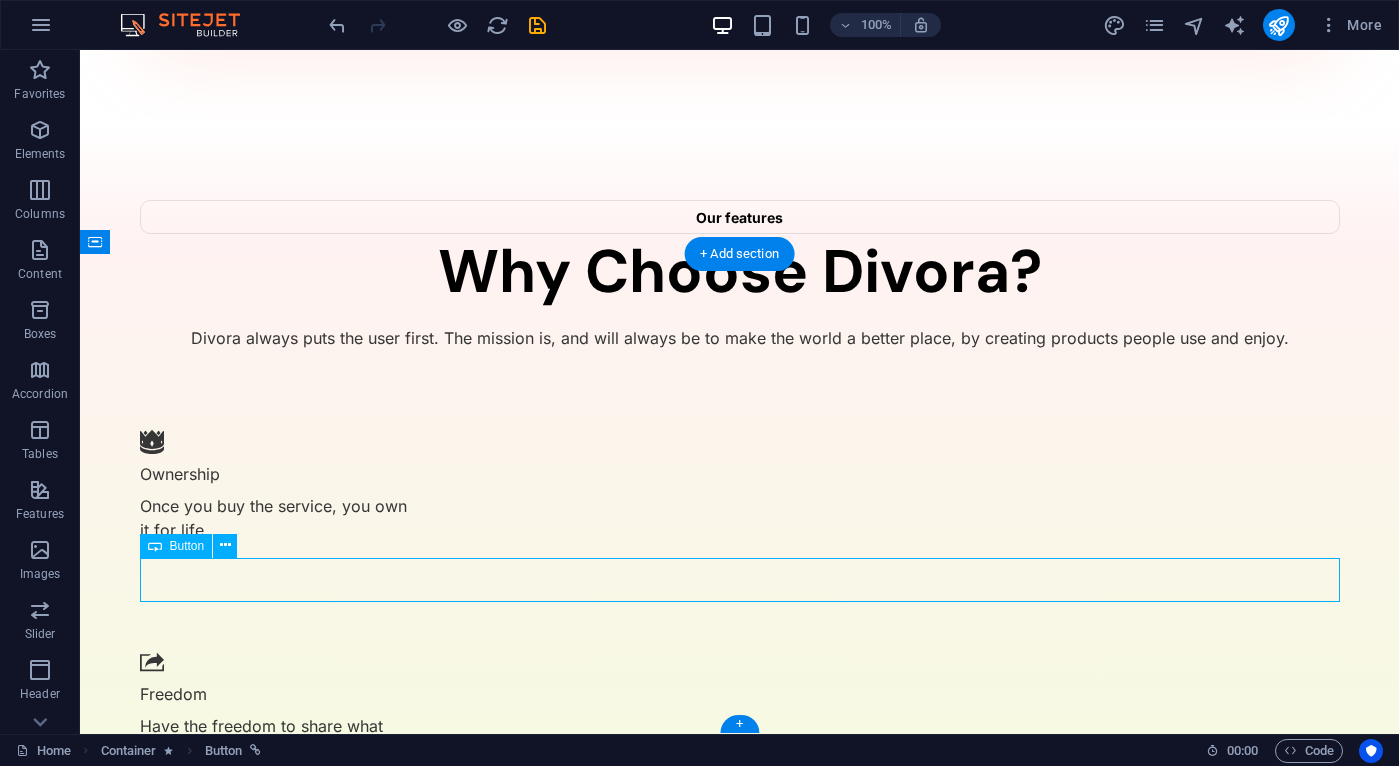click on "Download App" at bounding box center [740, 3308] 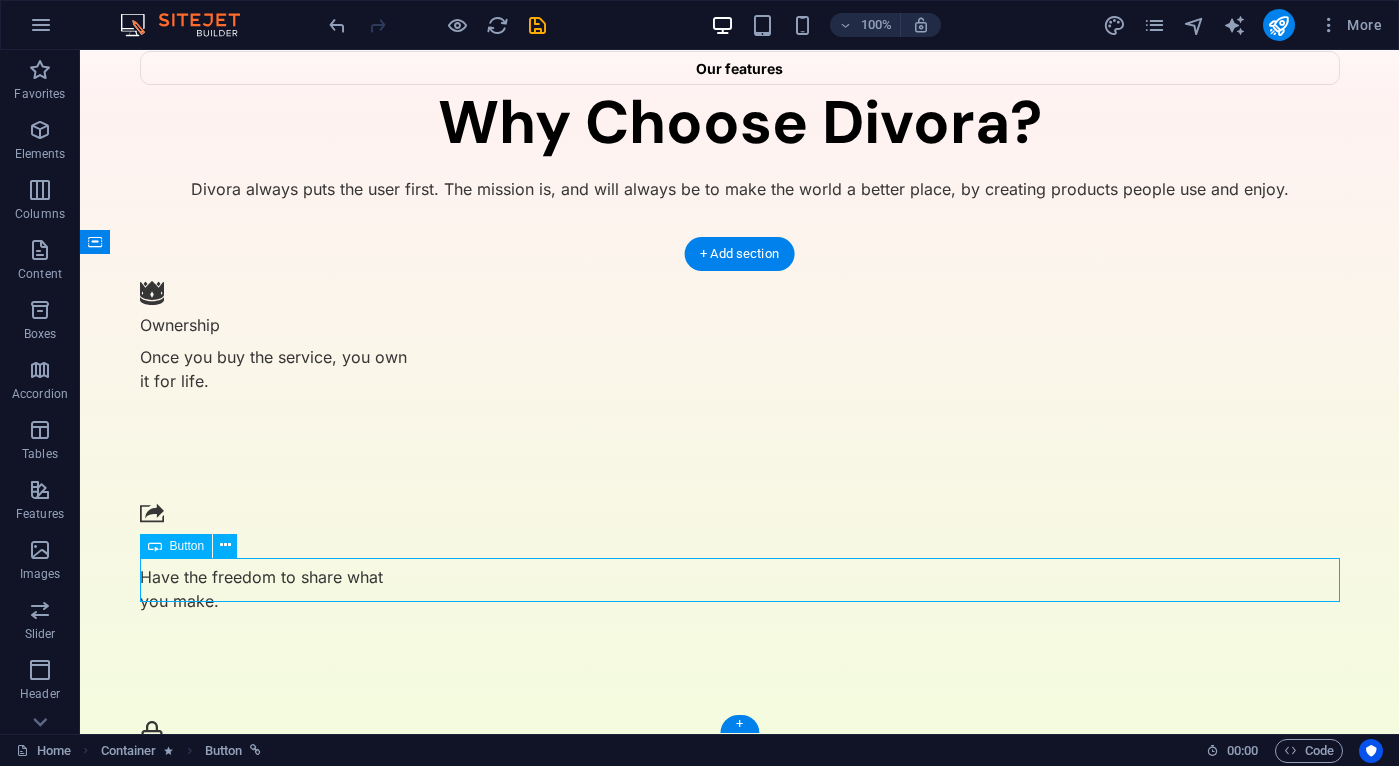 click on "Download App" at bounding box center (740, 3159) 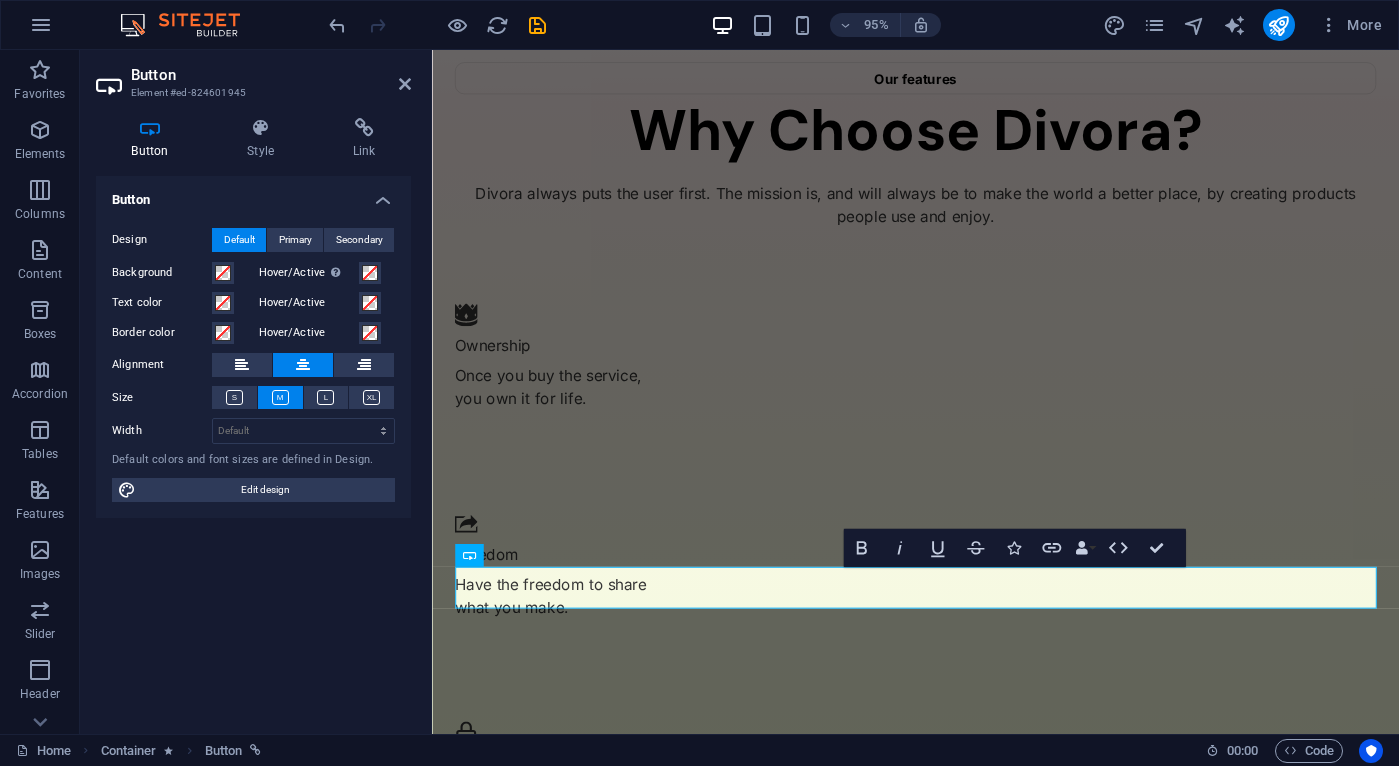 click on "Button Style Link Button Design Default Primary Secondary Background Hover/Active Switch to preview mode to test the active/hover state Text color Hover/Active Border color Hover/Active Alignment Size Width Default px rem % em vh vw Default colors and font sizes are defined in Design. Edit design Preset Element Layout How this element expands within the layout (Flexbox). Size Default auto px % 1/1 1/2 1/3 1/4 1/5 1/6 1/7 1/8 1/9 1/10 Grow Shrink Order Container layout Visible Visible Opacity 100 % Overflow Spacing Margin Default auto px % rem vw vh Custom Custom auto px % rem vw vh auto px % rem vw vh auto px % rem vw vh auto px % rem vw vh Padding Default px rem % vh vw Custom Custom px rem % vh vw px rem % vh vw px rem % vh vw px rem % vh vw Border Style              - Width 1 auto px rem % vh vw Custom Custom 1 auto px rem % vh vw 1 auto px rem % vh vw 1 auto px rem % vh vw 1 auto px rem % vh vw  - Color Round corners Default px rem % vh vw Custom Custom px rem % vh vw px rem % vh vw px rem % vh" at bounding box center (253, 418) 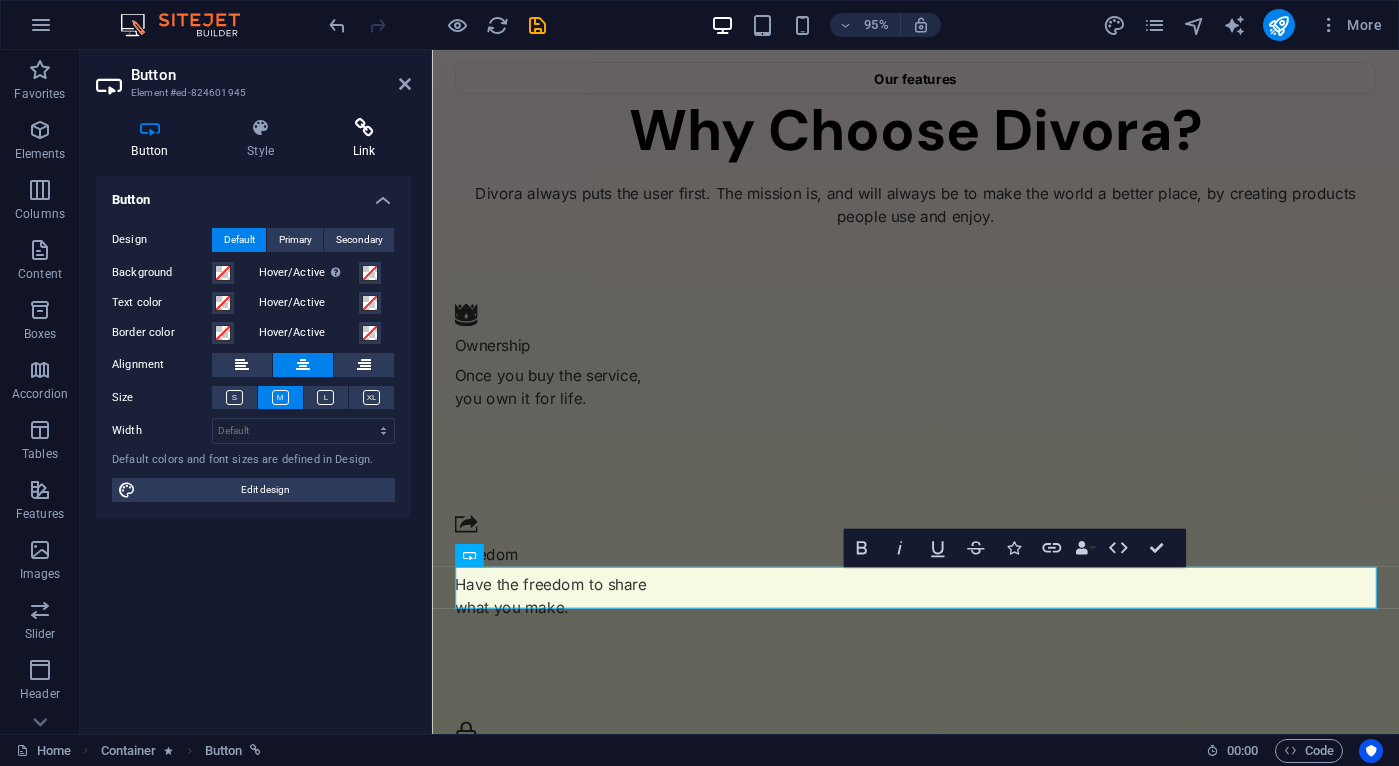 click at bounding box center (364, 128) 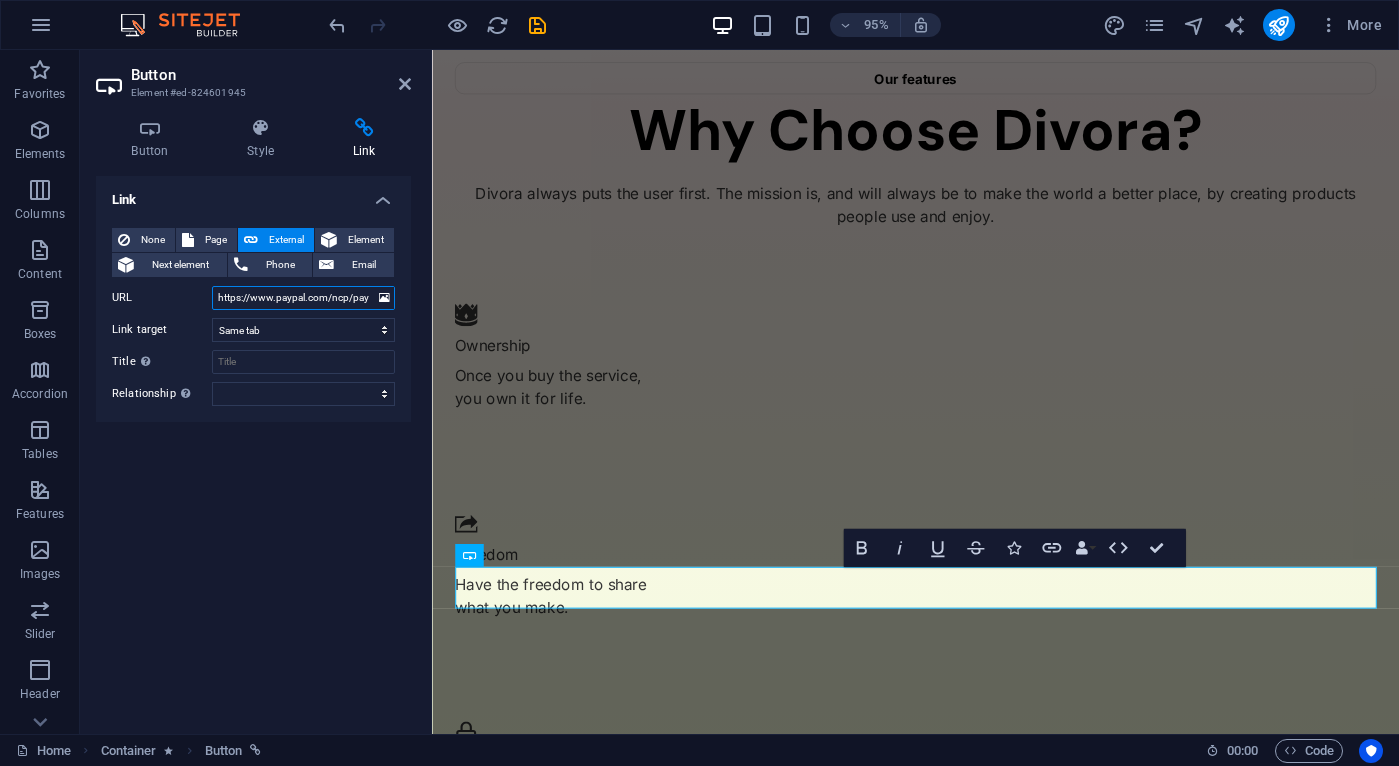 click on "https://www.paypal.com/ncp/payment/2ZAHJ9MLU5RXG" at bounding box center [303, 298] 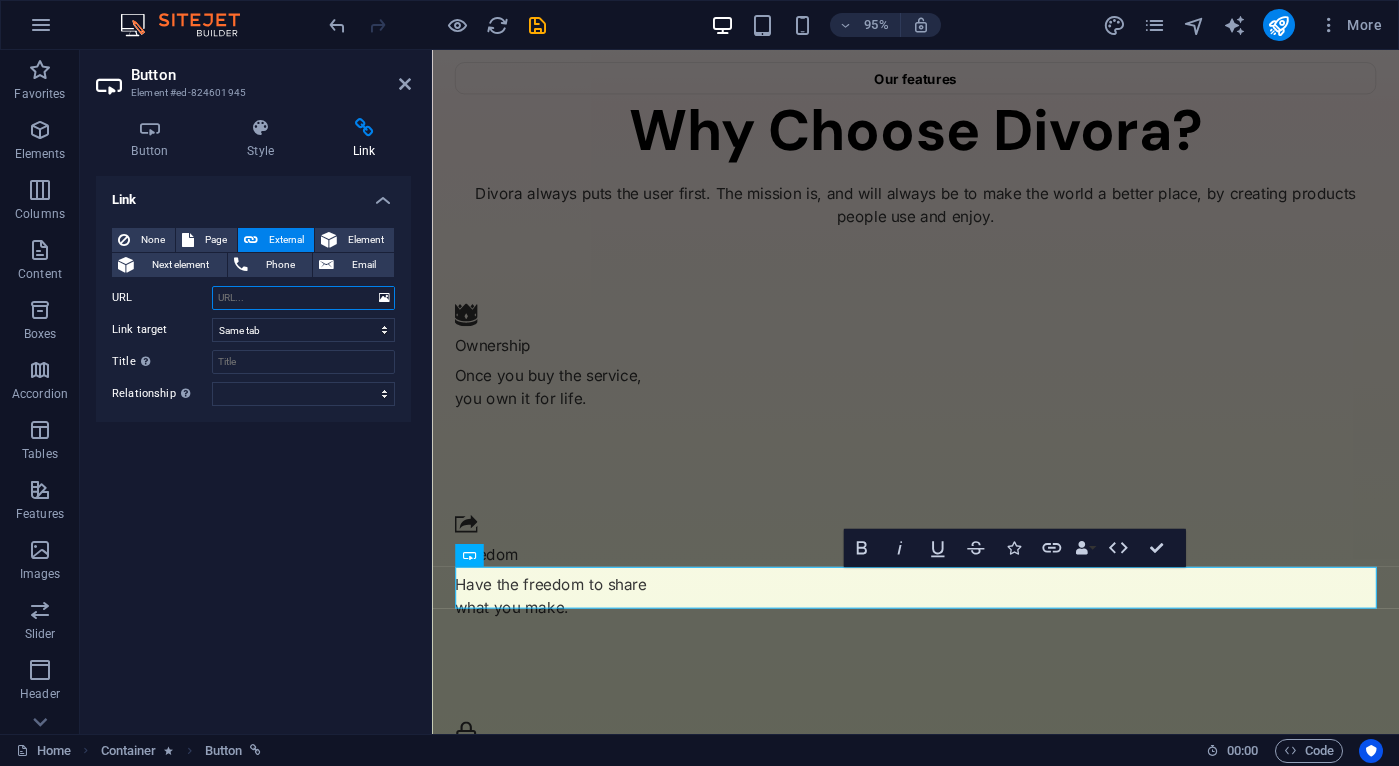paste on "https://www.paypal.com/ncp/payment/NUDPQD8PPURVJ" 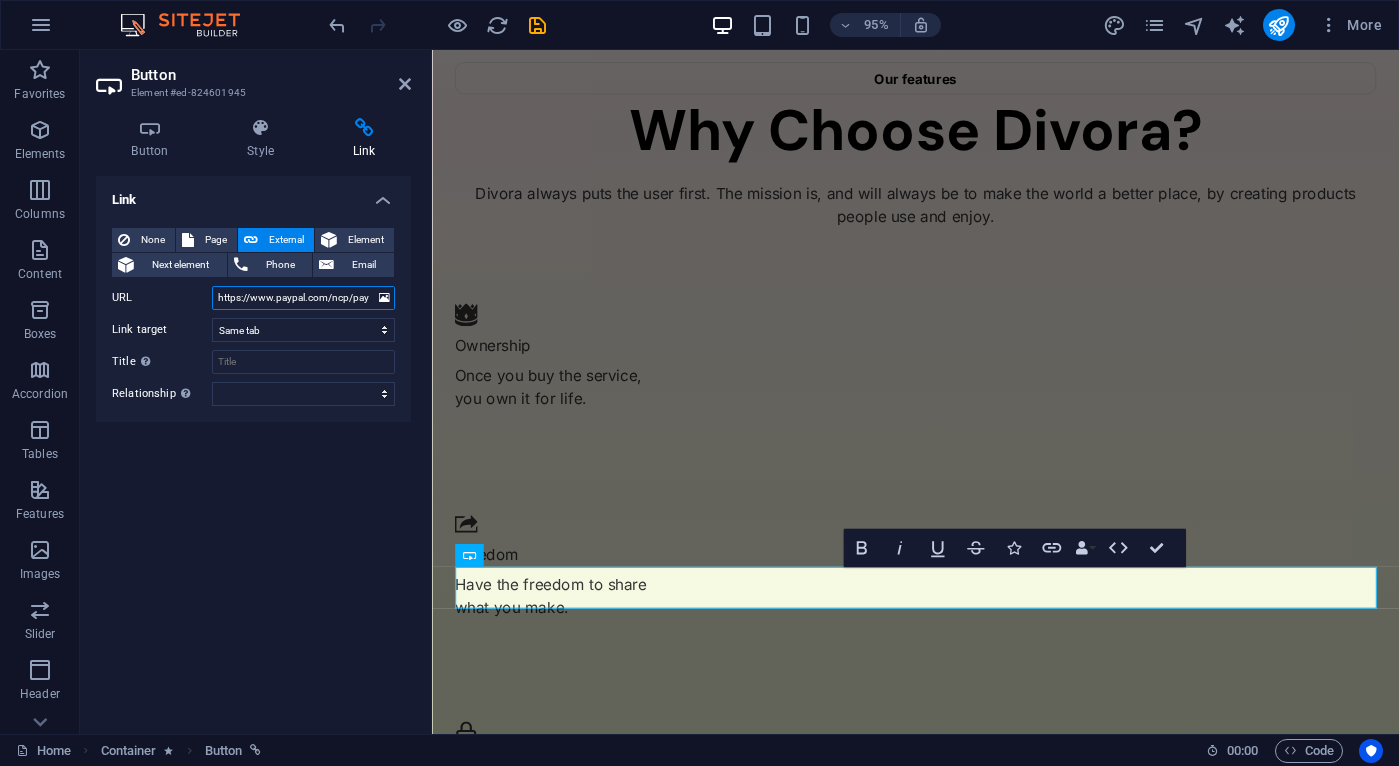 scroll, scrollTop: 0, scrollLeft: 107, axis: horizontal 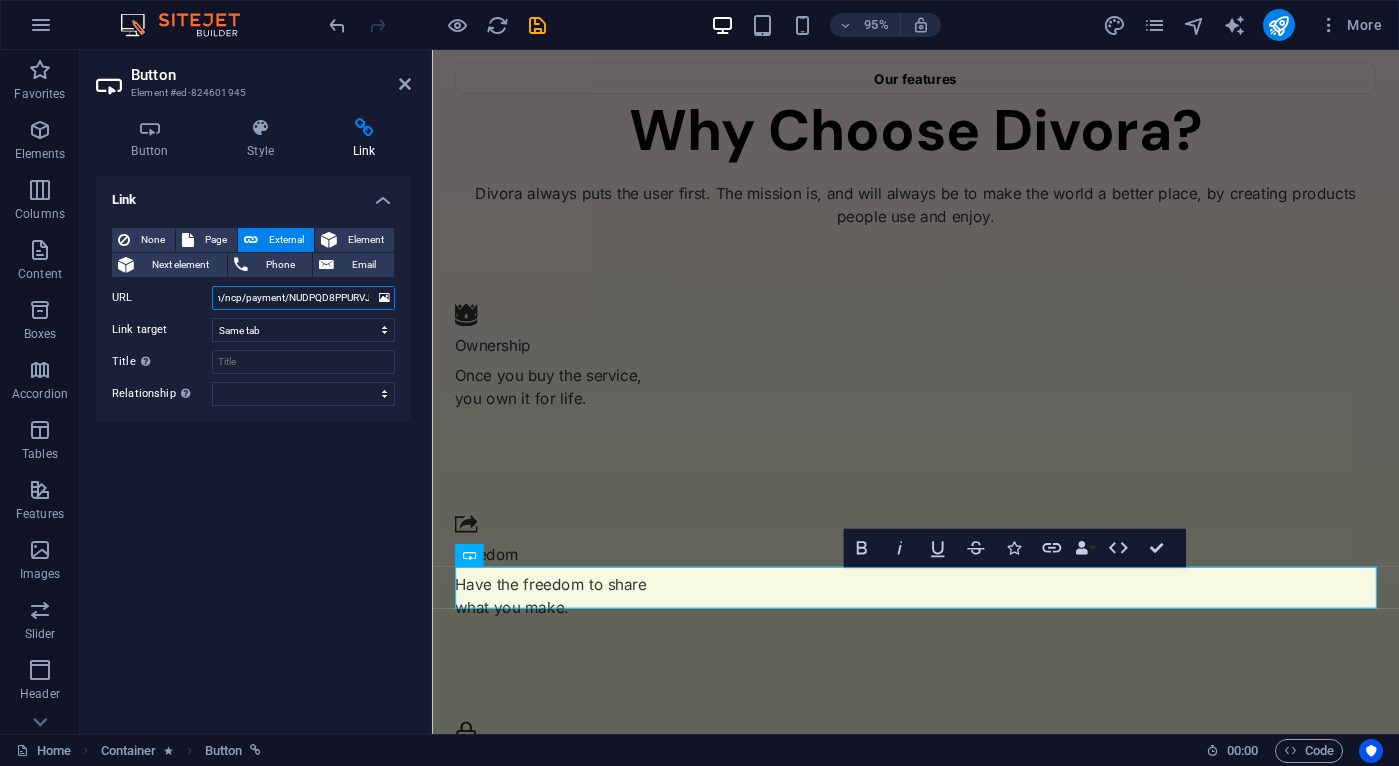 type on "https://www.paypal.com/ncp/payment/NUDPQD8PPURVJ" 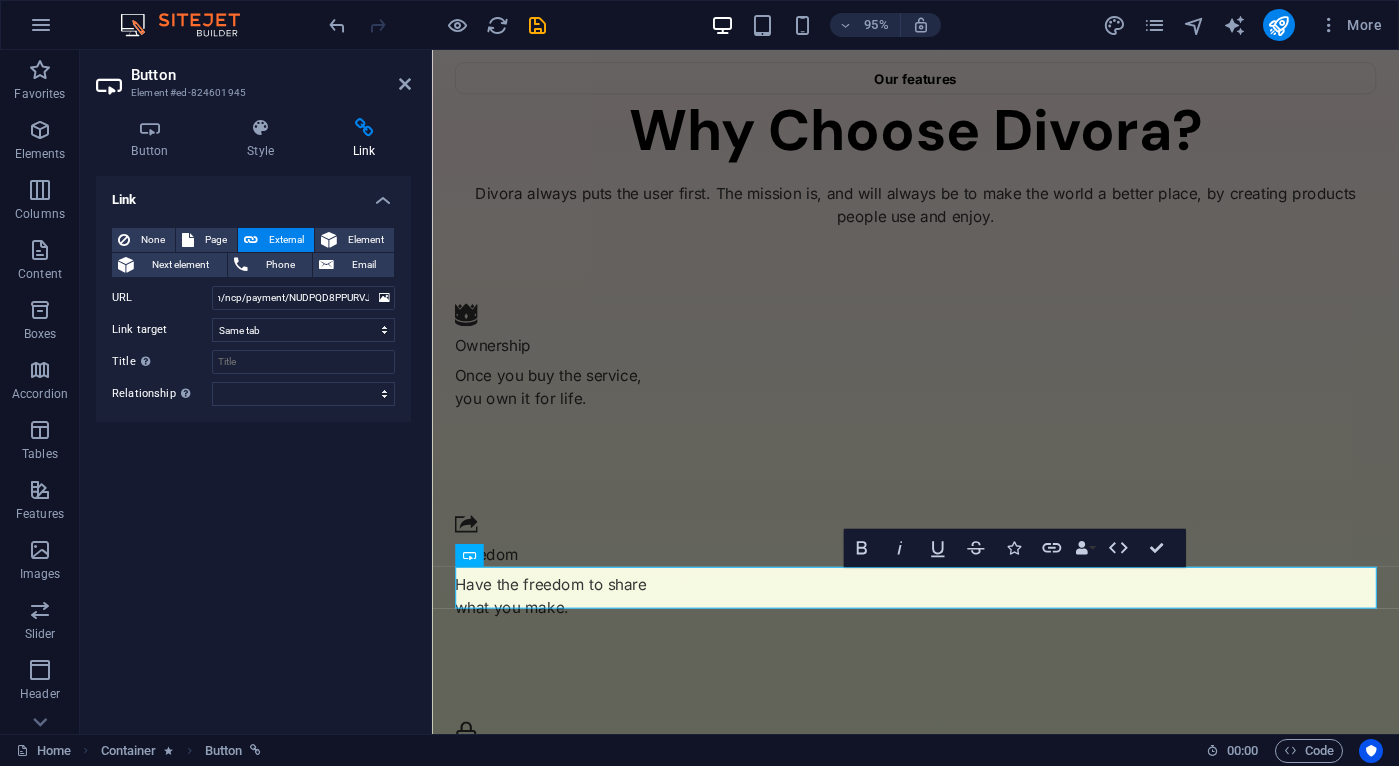 scroll, scrollTop: 0, scrollLeft: 0, axis: both 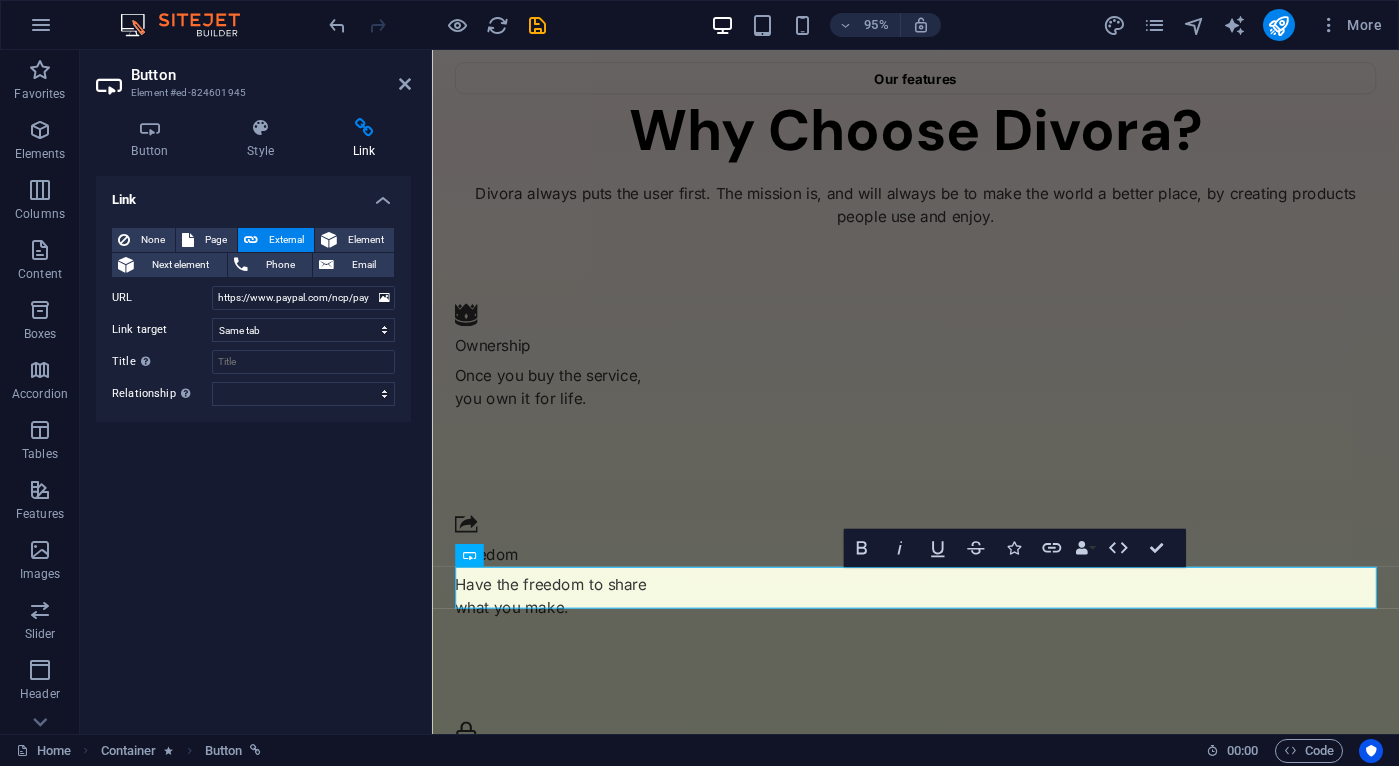 click on "Link None Page External Element Next element Phone Email Page Home Features Pricing Blog Contact Privacy Legal Notice Element
URL https://www.paypal.com/ncp/payment/NUDPQD8PPURVJ Phone Email Link target New tab Same tab Overlay Title Additional link description, should not be the same as the link text. The title is most often shown as a tooltip text when the mouse moves over the element. Leave empty if uncertain. Relationship Sets the  relationship of this link to the link target . For example, the value "nofollow" instructs search engines not to follow the link. Can be left empty. alternate author bookmark external help license nofollow noreferrer noopener prev search tag" at bounding box center (253, 447) 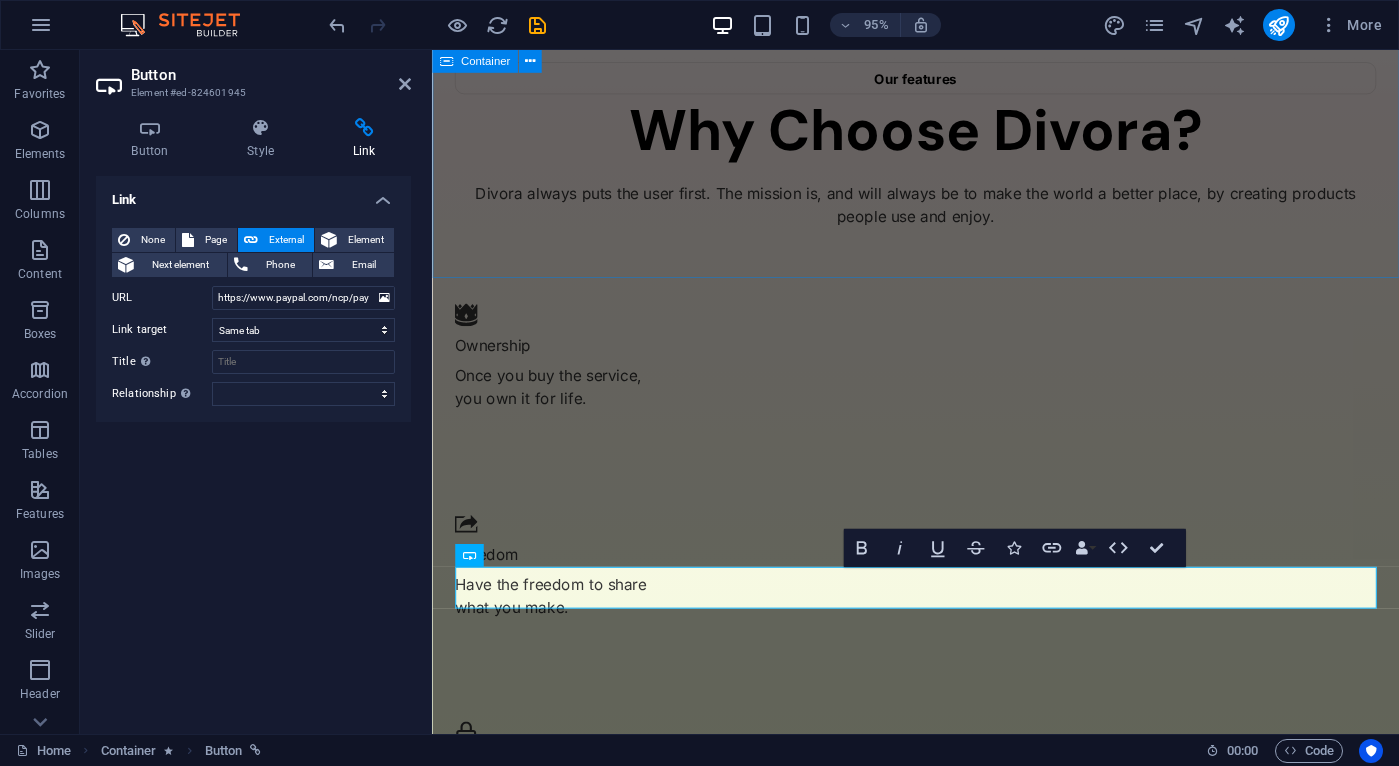 click on "Pricing Pay Once You only have to pay once to use. Once you purchase it, you keep it for life. $15 /Life Get Now ✔  AI for non experts ✔  Easy to use ✔  True Ownership ✔   Pay Once ✔  For Life $15 /Life Get Now ✔ AI for non experts ✔ Easy to use ✔  True Ownership ✔ Pay Once ✔  For Life $15 /Life Get Now ✔ AI for non experts ✔ Easy to use ✔ True Ownership ✔ Pay Once ✔ For Life" at bounding box center (941, 2055) 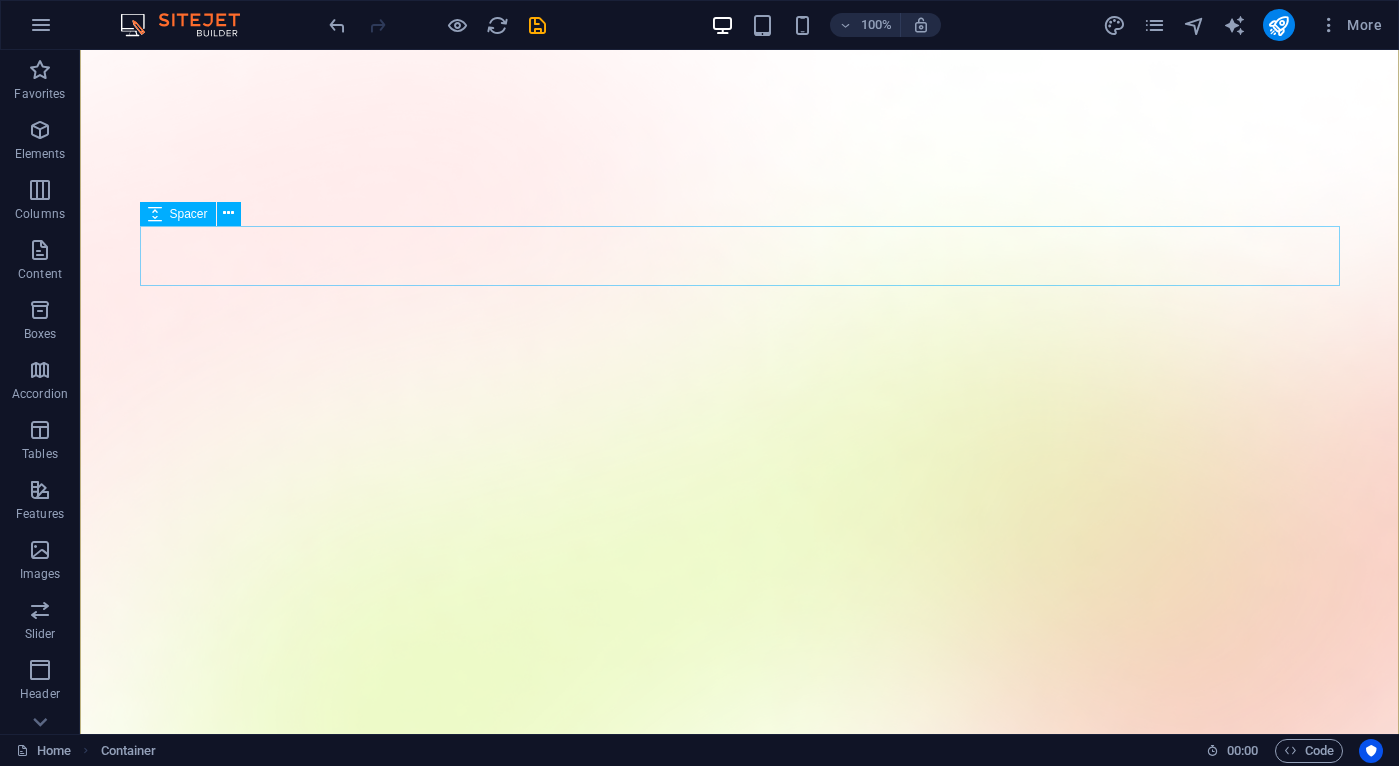 scroll, scrollTop: 0, scrollLeft: 0, axis: both 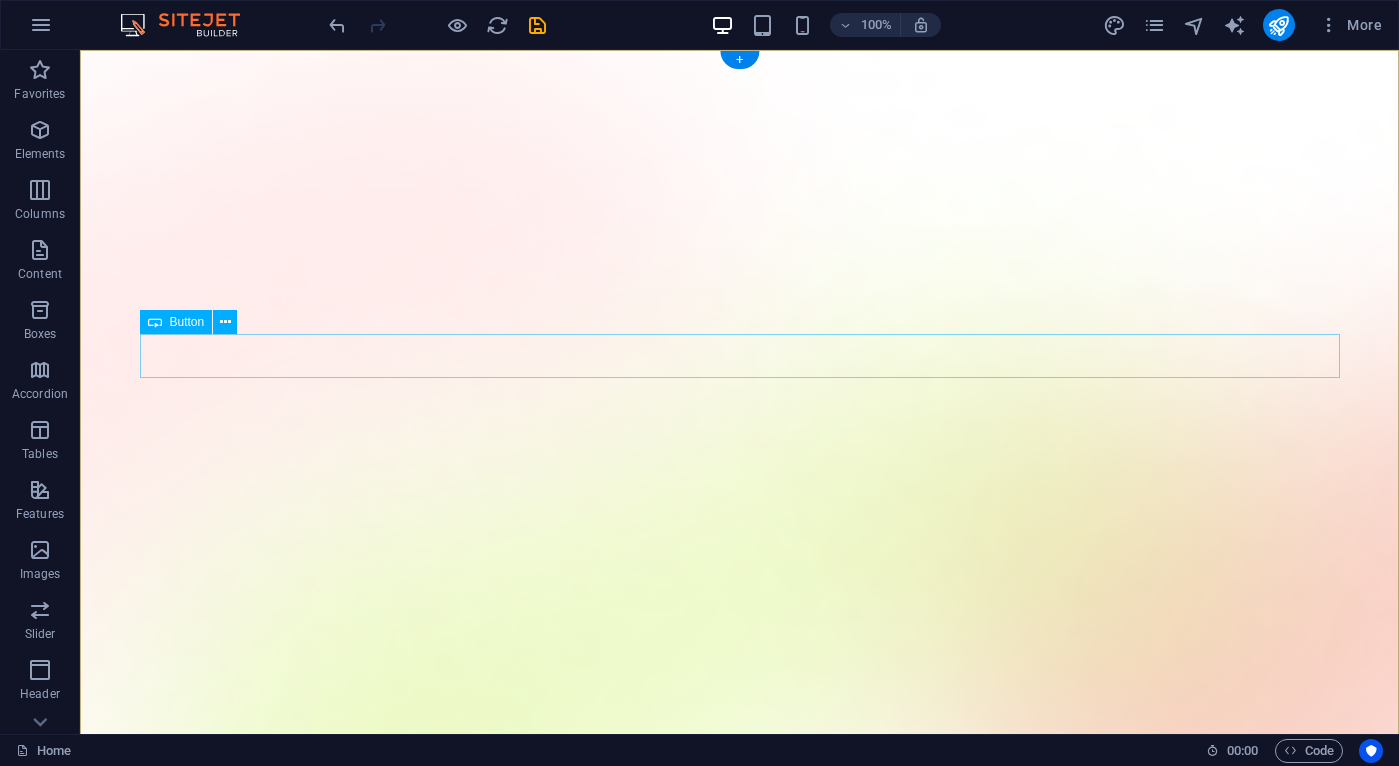 click on "Download App" at bounding box center (740, 1580) 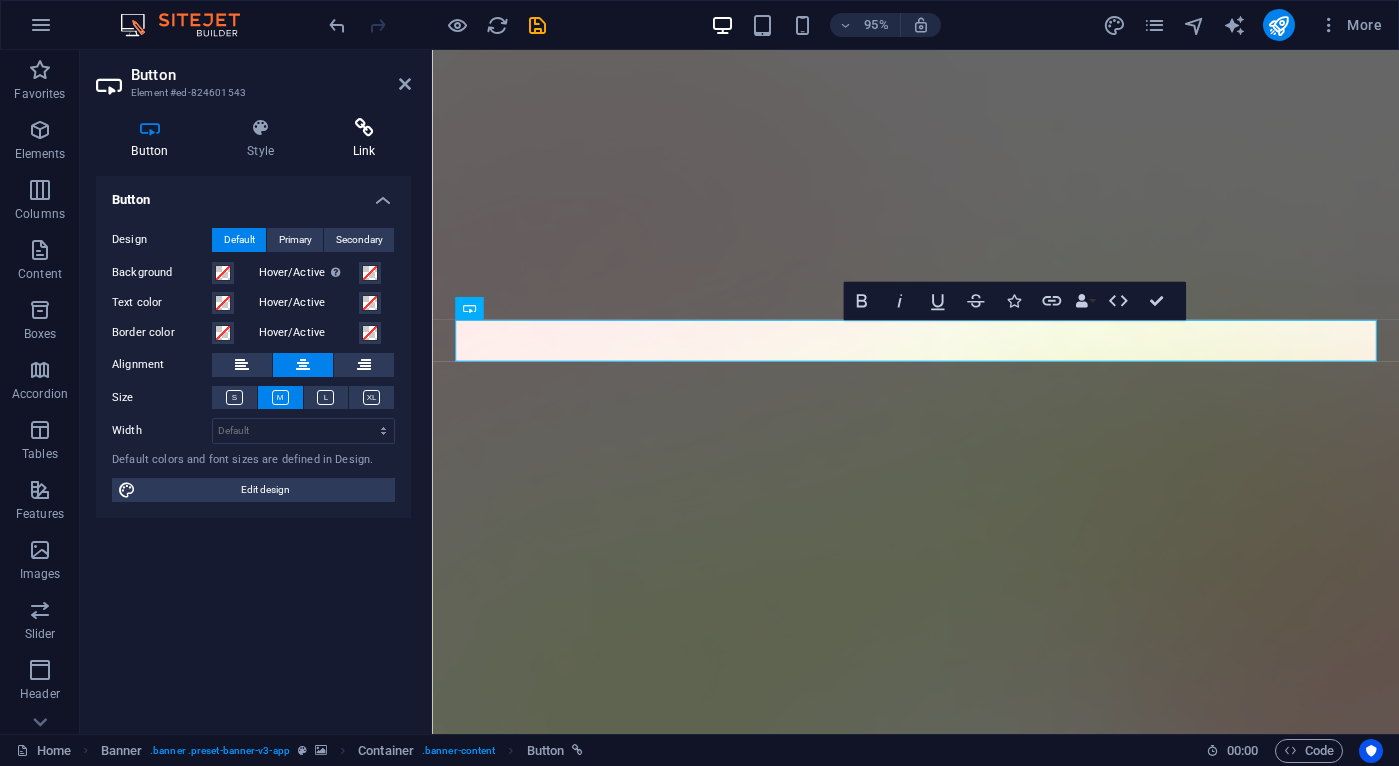 click on "Link" at bounding box center [364, 139] 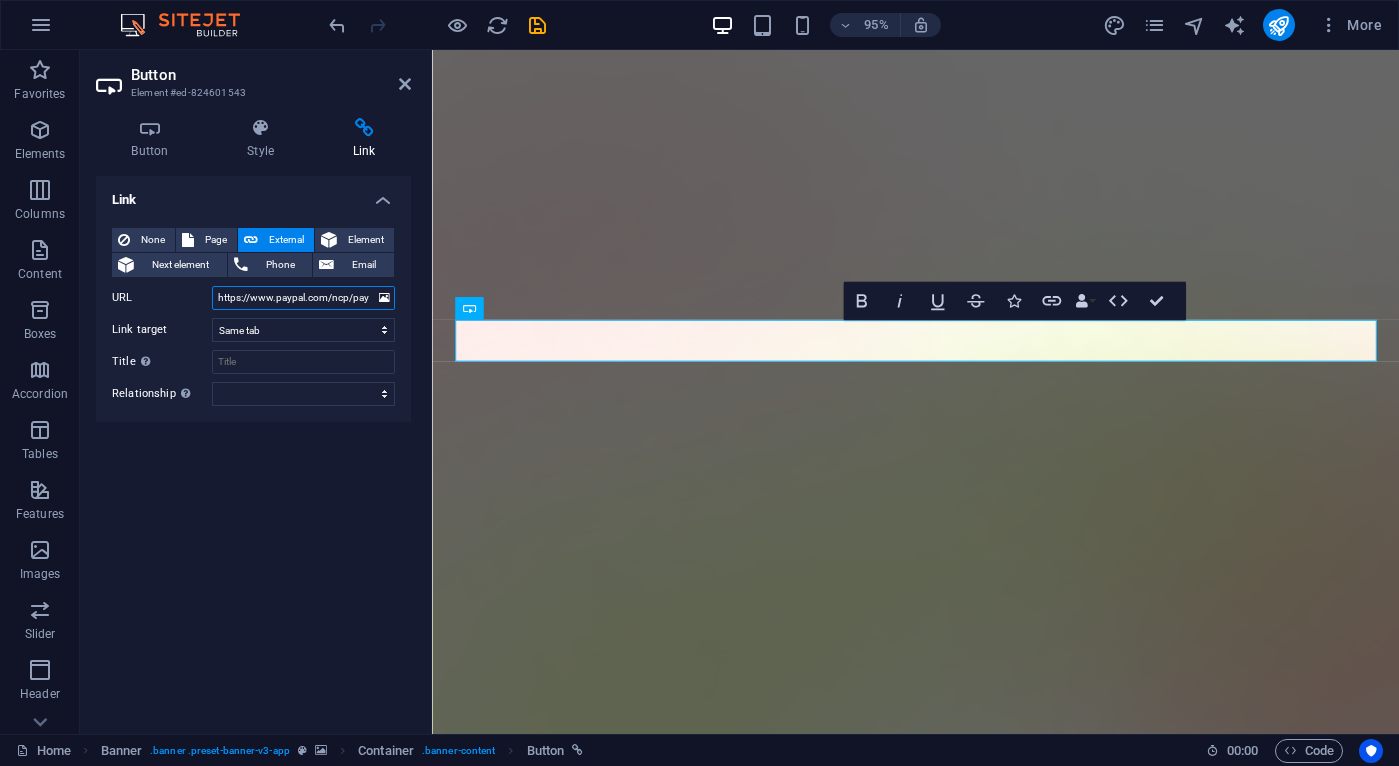 click on "https://www.paypal.com/ncp/payment/2ZAHJ9MLU5RXG" at bounding box center [303, 298] 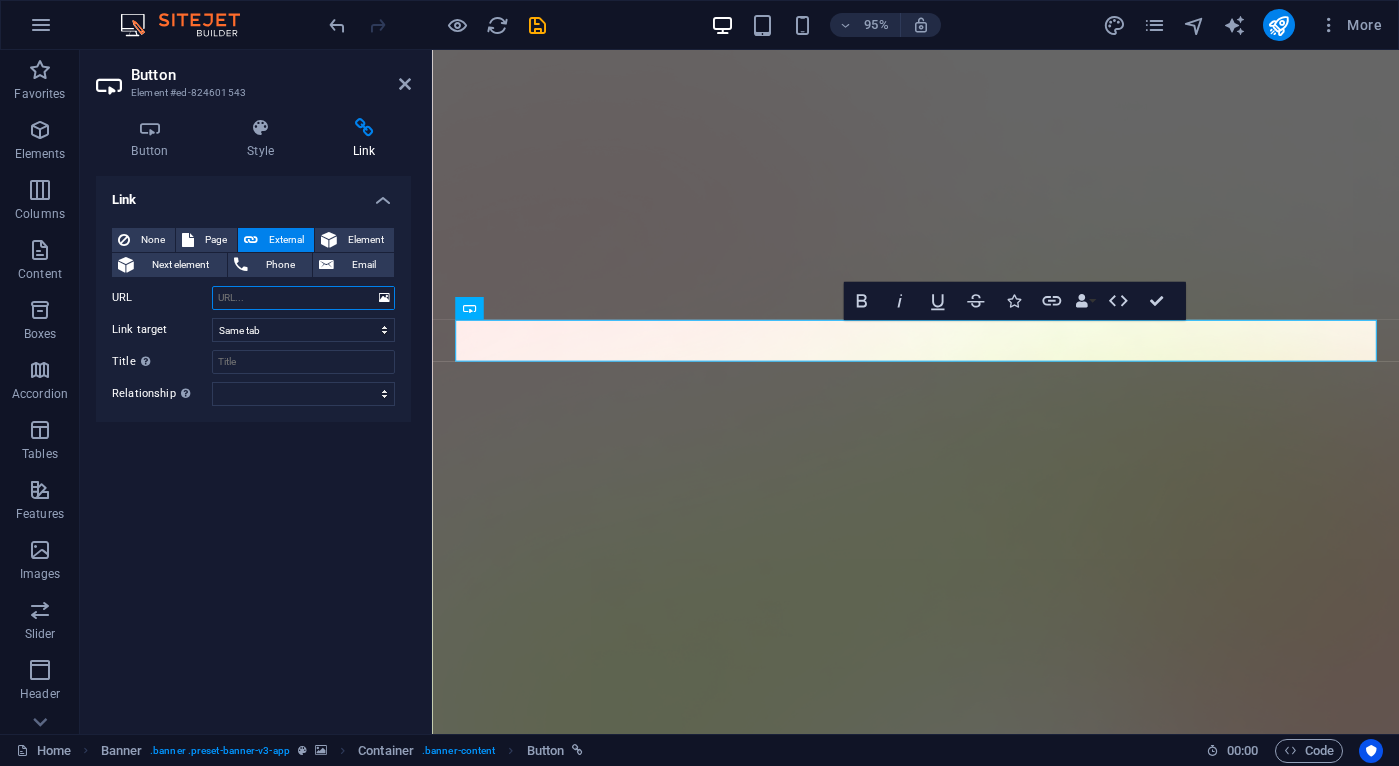 paste on "https://www.paypal.com/ncp/payment/NUDPQD8PPURVJ" 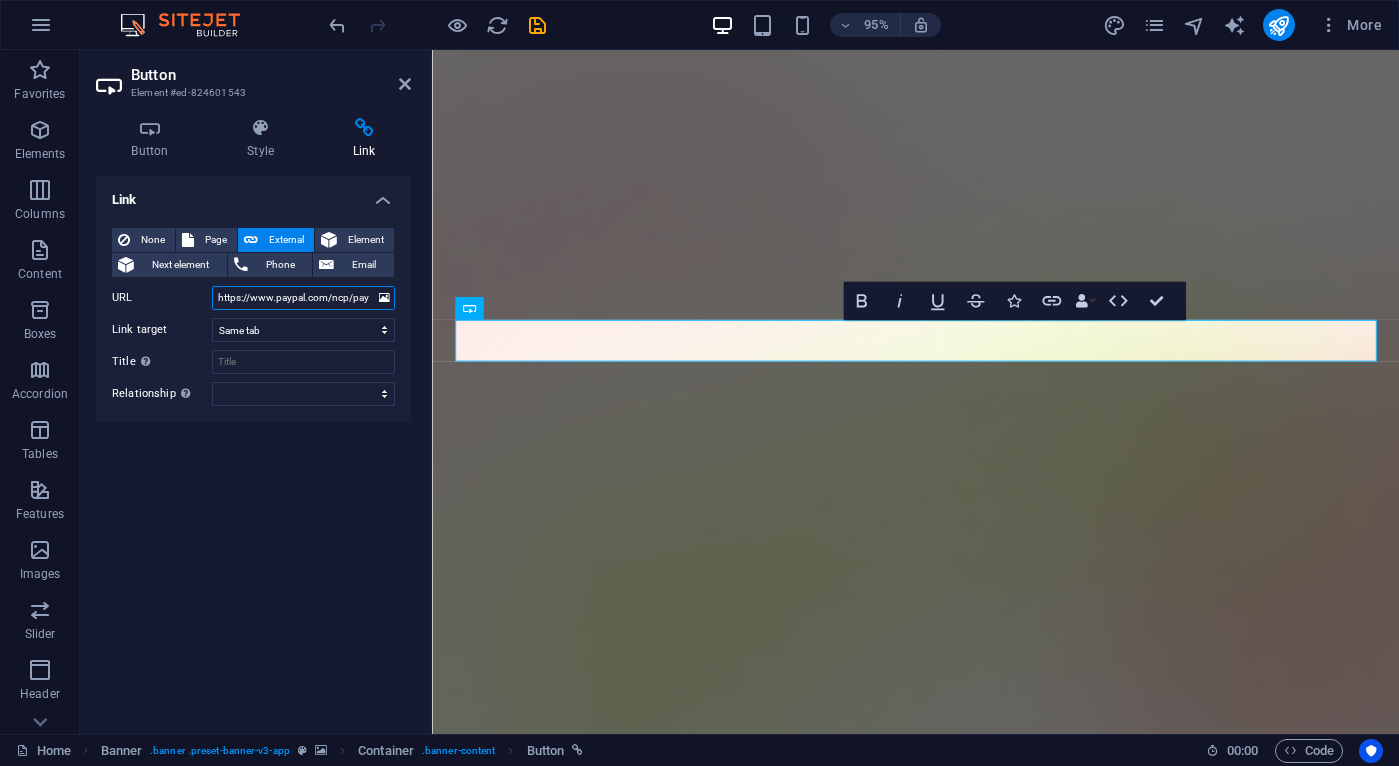 scroll, scrollTop: 0, scrollLeft: 107, axis: horizontal 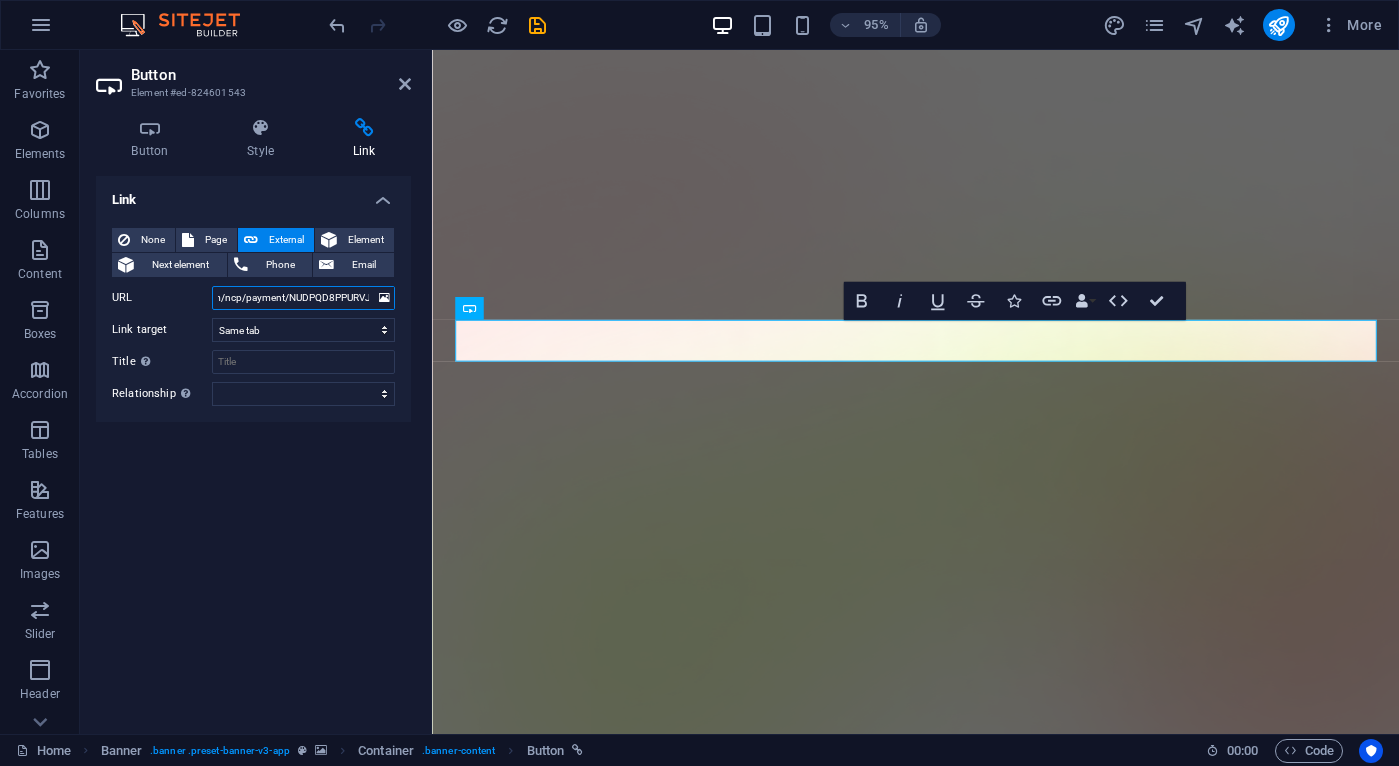 type on "https://www.paypal.com/ncp/payment/NUDPQD8PPURVJ" 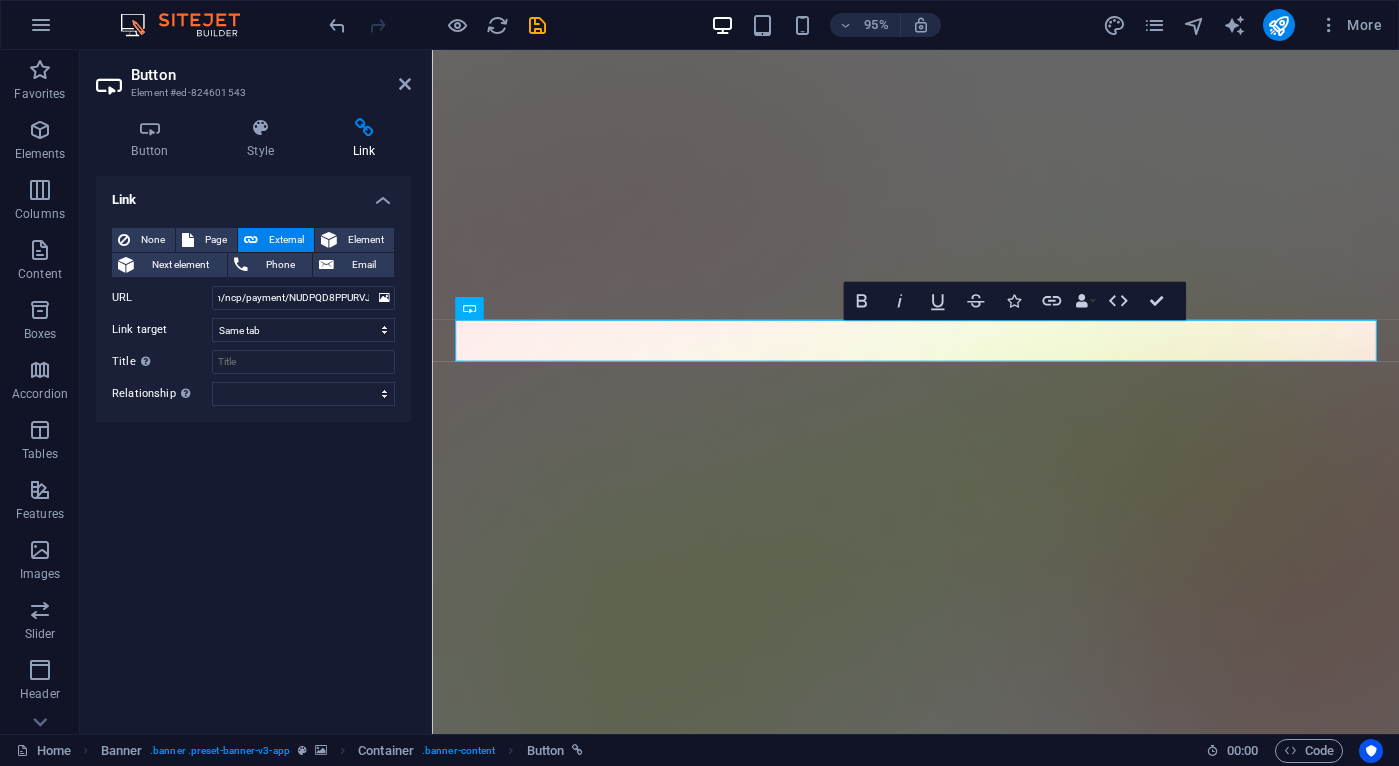 scroll, scrollTop: 0, scrollLeft: 0, axis: both 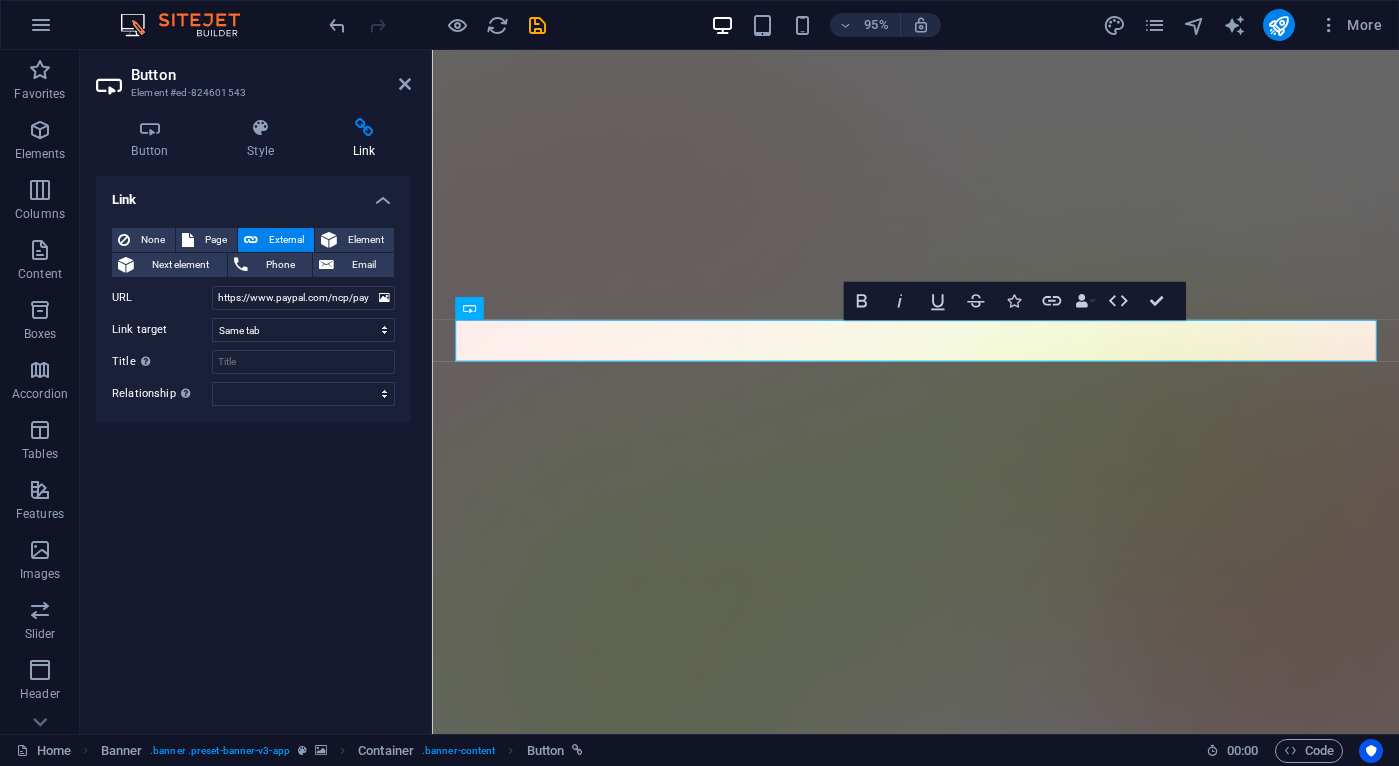 click on "Link None Page External Element Next element Phone Email Page Home Features Pricing Blog Contact Privacy Legal Notice Element
URL https://www.paypal.com/ncp/payment/NUDPQD8PPURVJ Phone Email Link target New tab Same tab Overlay Title Additional link description, should not be the same as the link text. The title is most often shown as a tooltip text when the mouse moves over the element. Leave empty if uncertain. Relationship Sets the  relationship of this link to the link target . For example, the value "nofollow" instructs search engines not to follow the link. Can be left empty. alternate author bookmark external help license nofollow noreferrer noopener prev search tag" at bounding box center (253, 447) 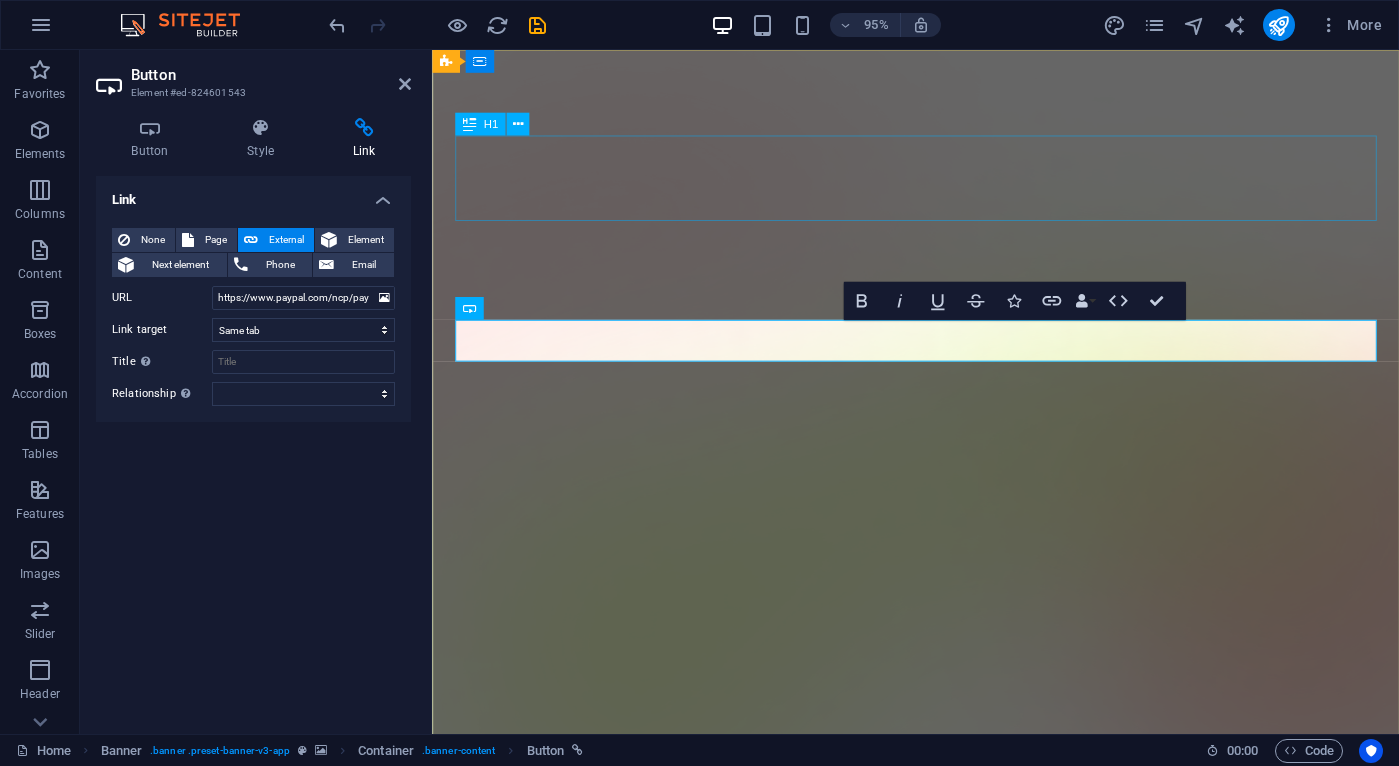 click on "AI Made Easy" at bounding box center (941, 1284) 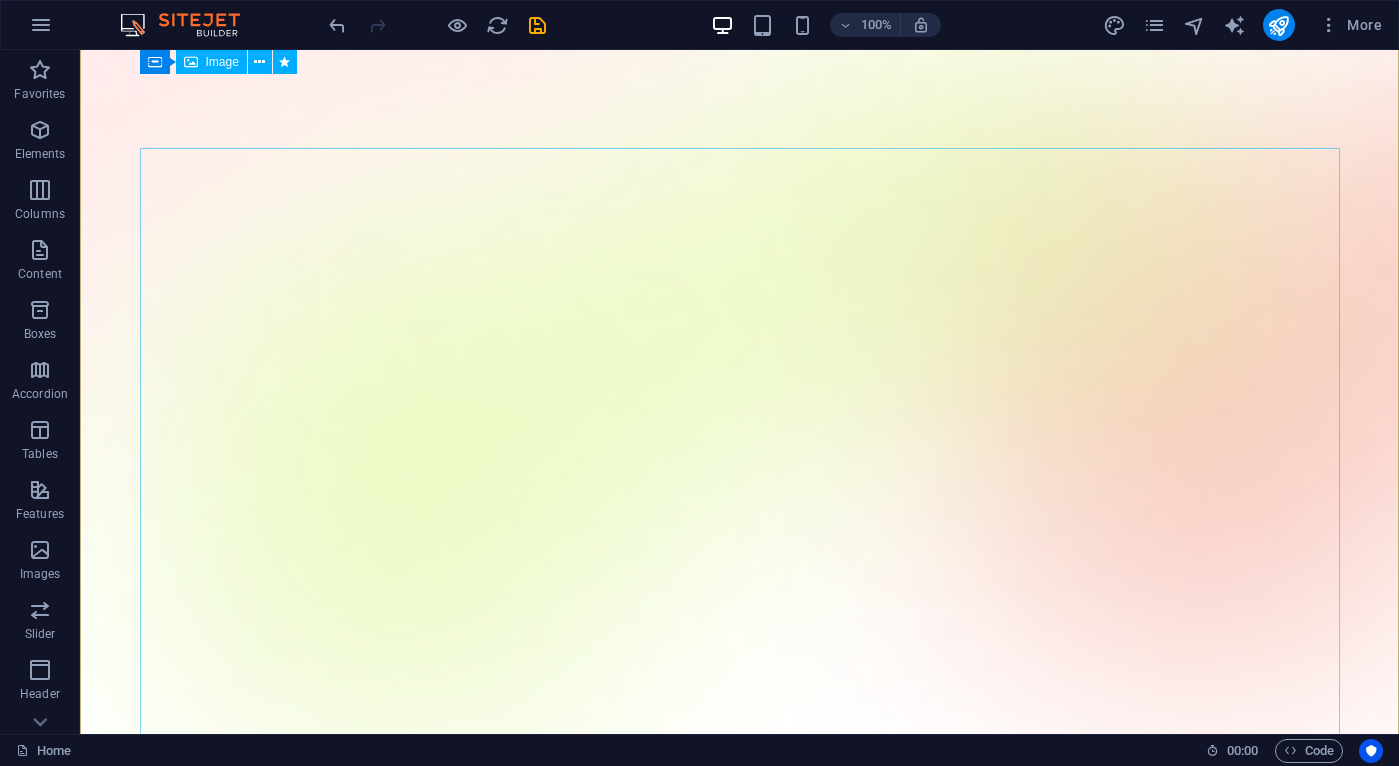 scroll, scrollTop: 0, scrollLeft: 0, axis: both 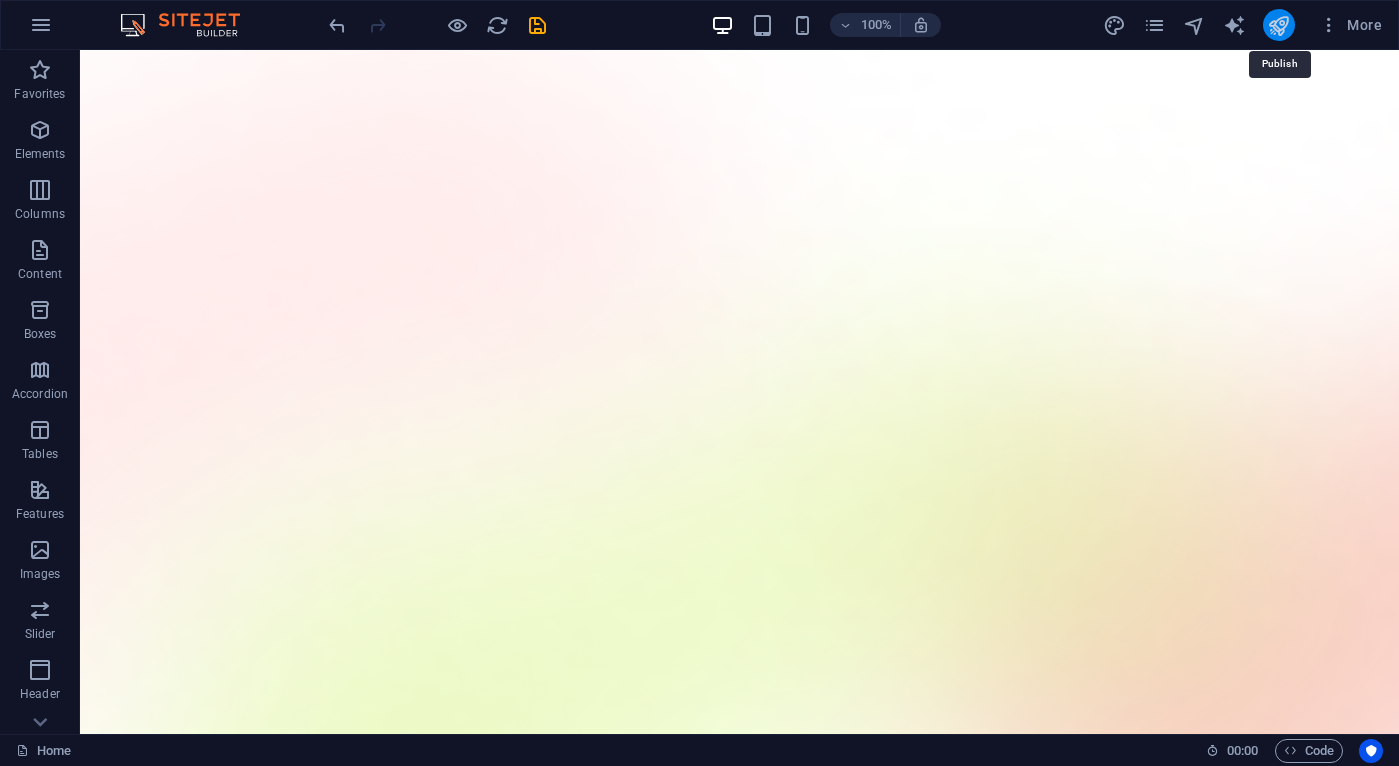 click at bounding box center [1278, 25] 